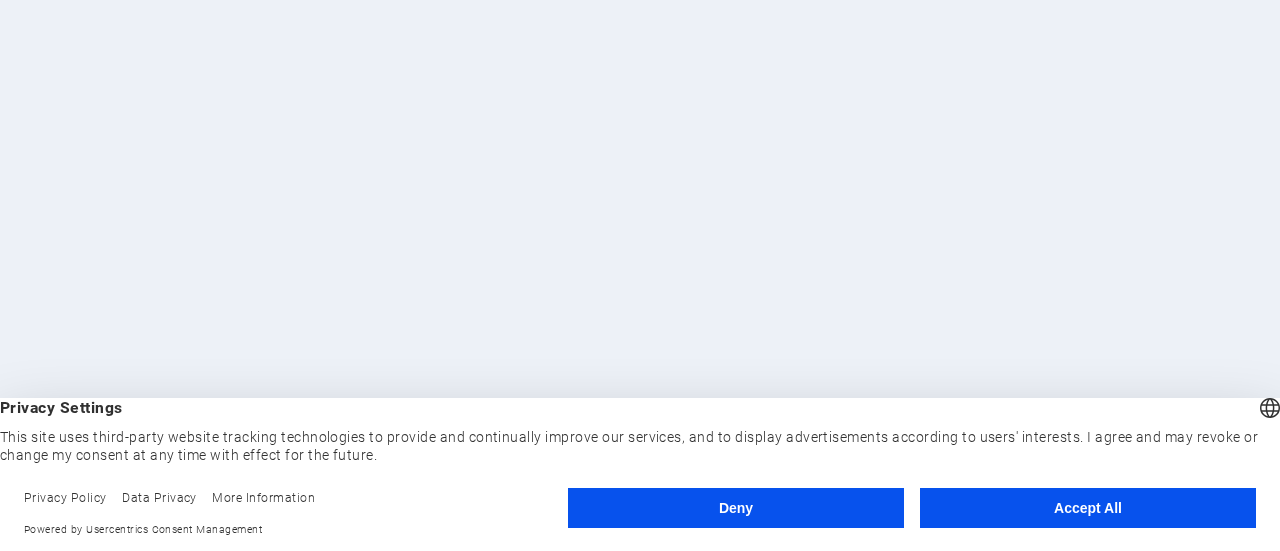 scroll, scrollTop: 0, scrollLeft: 0, axis: both 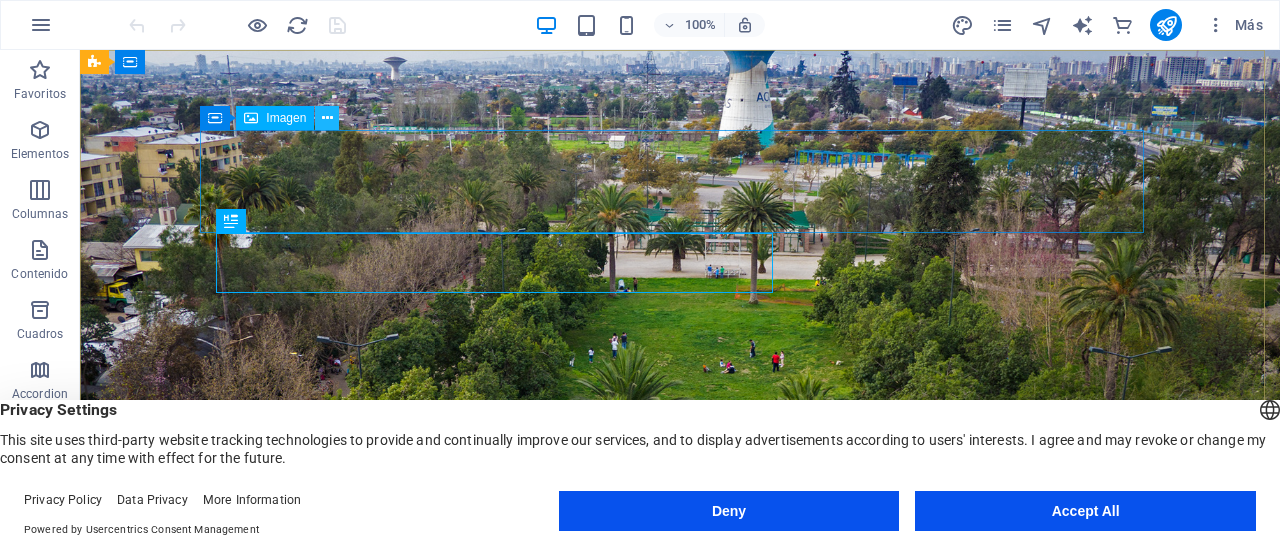 click at bounding box center (327, 118) 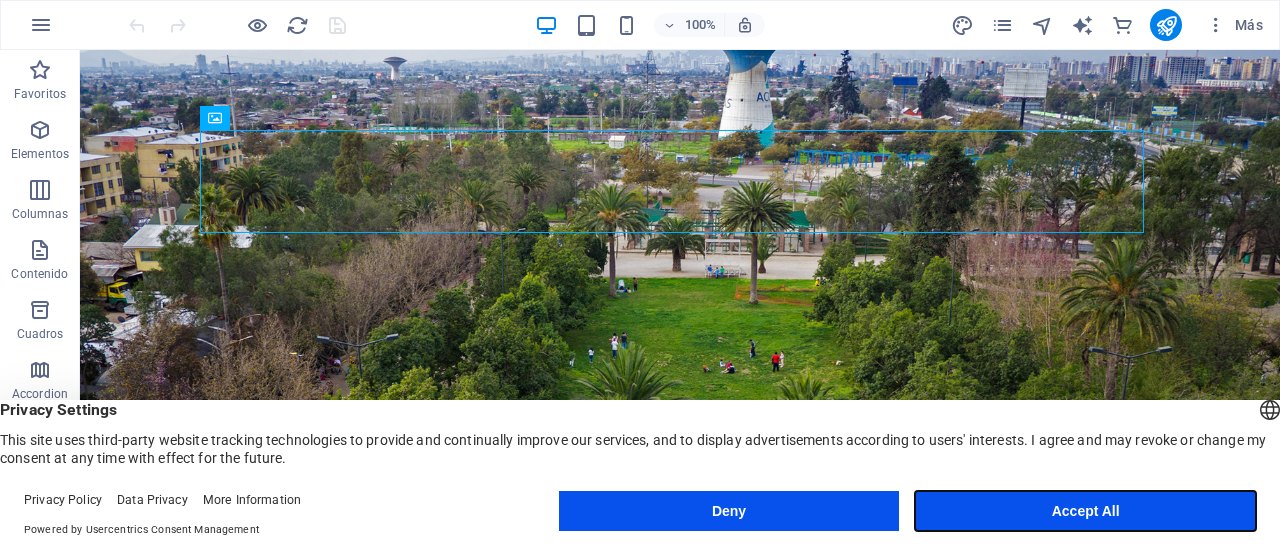 click on "Accept All" at bounding box center (1085, 511) 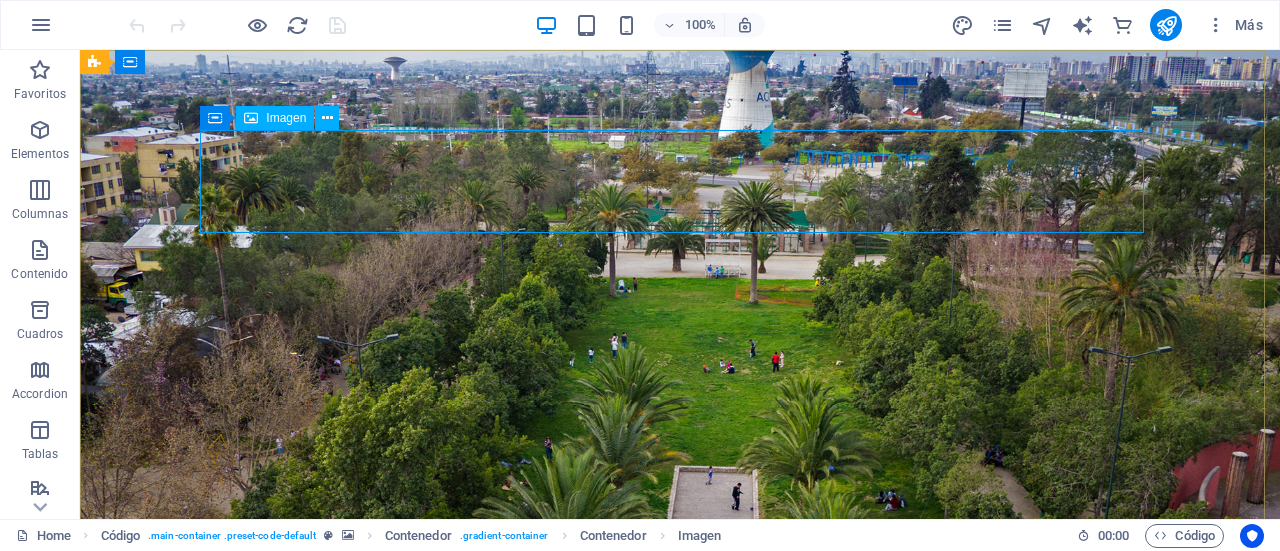 click on "Imagen" at bounding box center (286, 118) 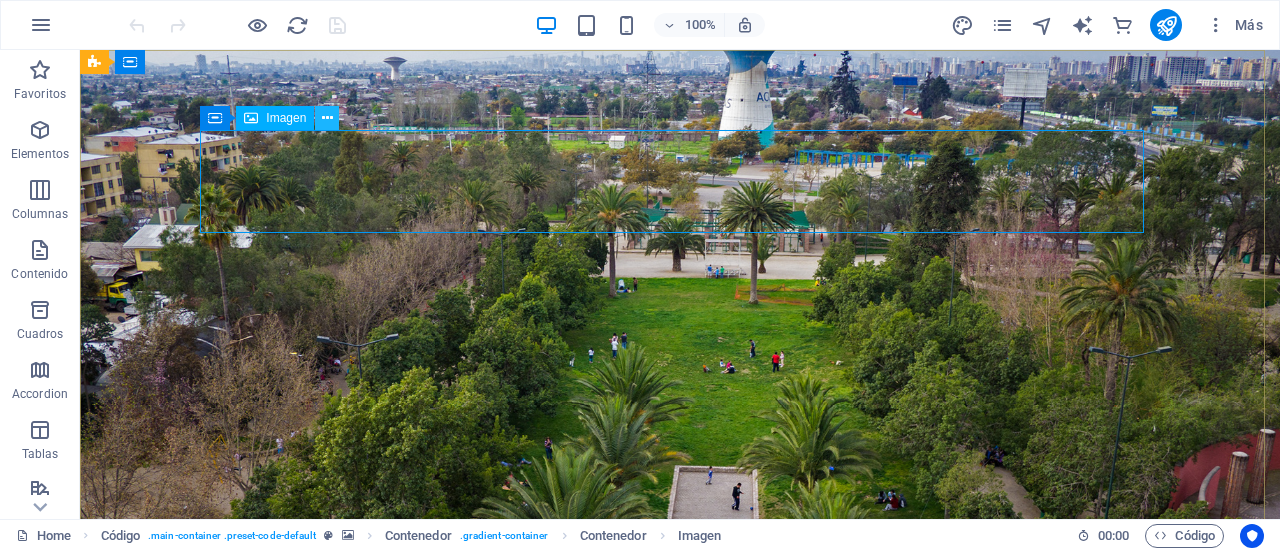 click at bounding box center (327, 118) 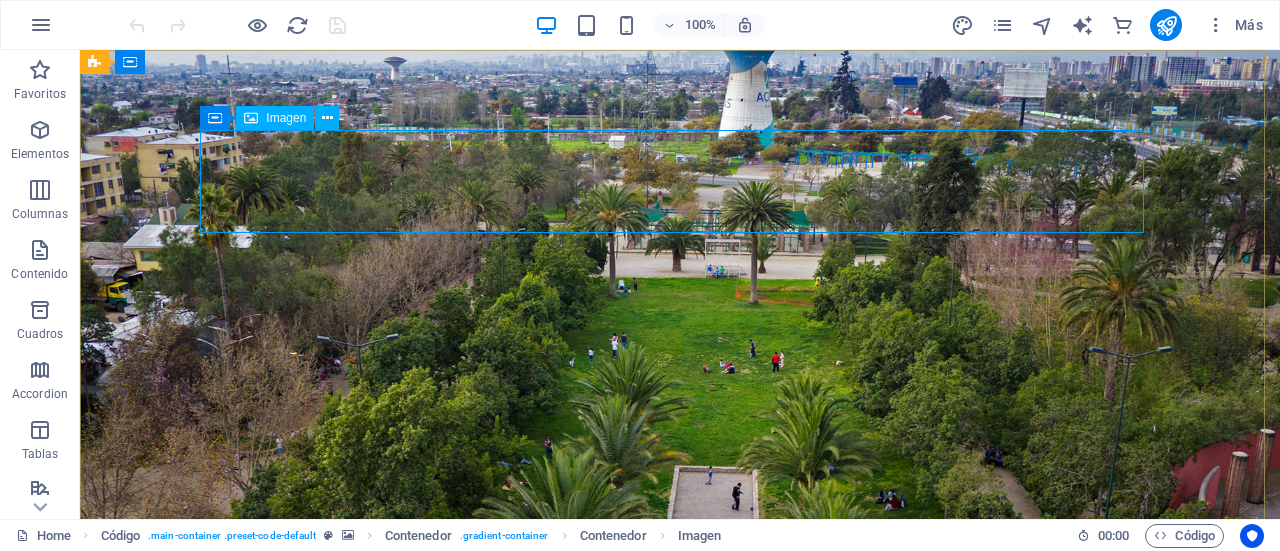click on "Imagen" at bounding box center (286, 118) 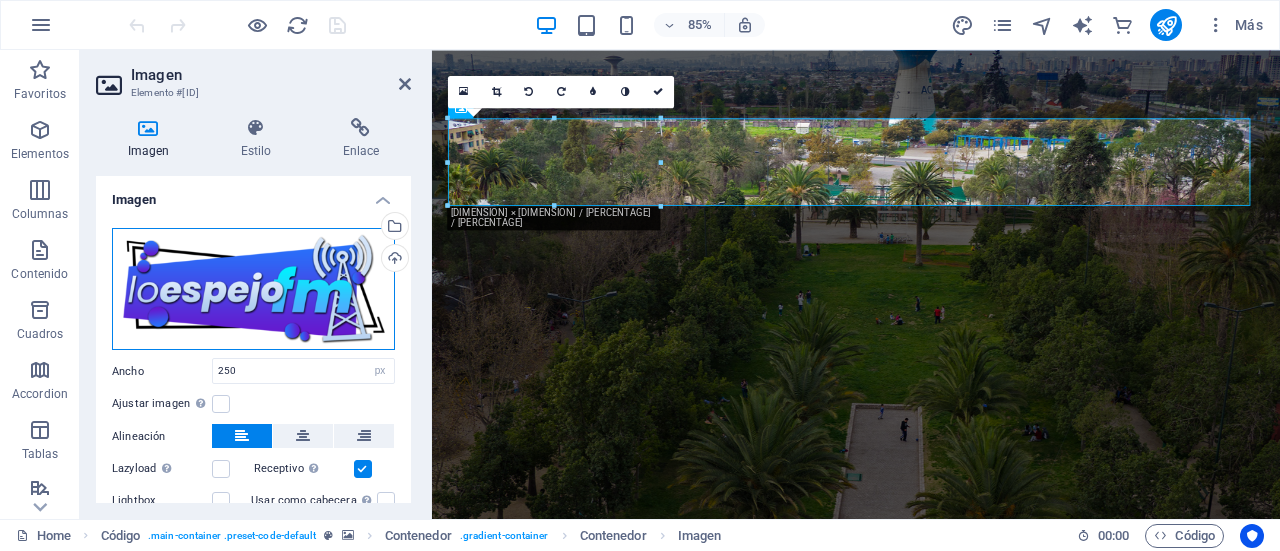 click on "Arrastra archivos aquí, haz clic para escoger archivos o  selecciona archivos de Archivos o de nuestra galería gratuita de fotos y vídeos" at bounding box center (253, 289) 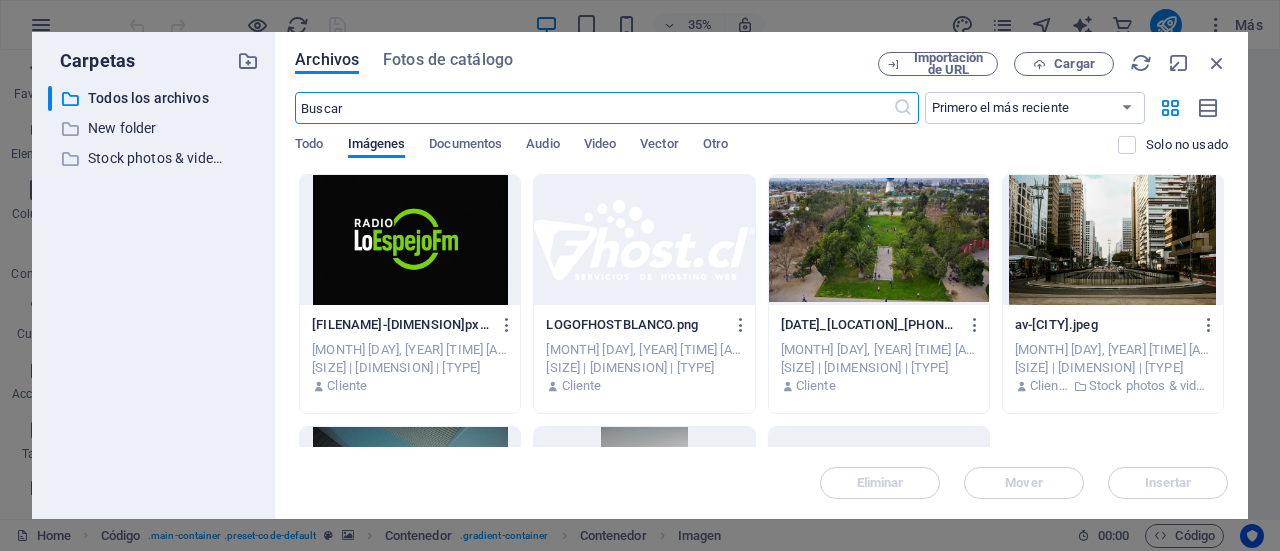 click at bounding box center (410, 240) 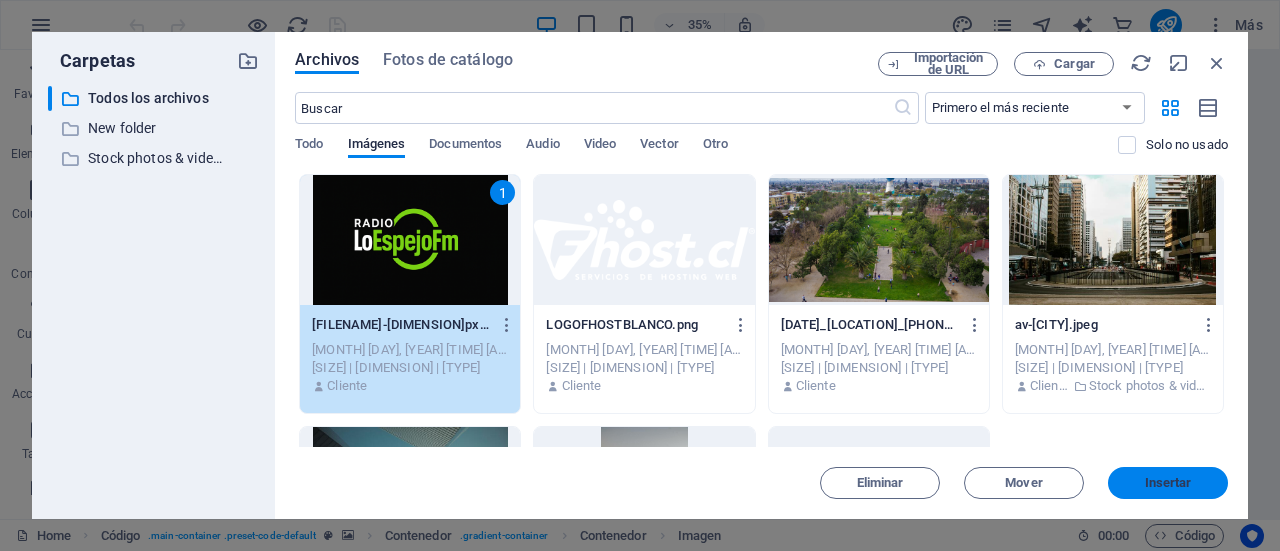 click on "Insertar" at bounding box center [1168, 483] 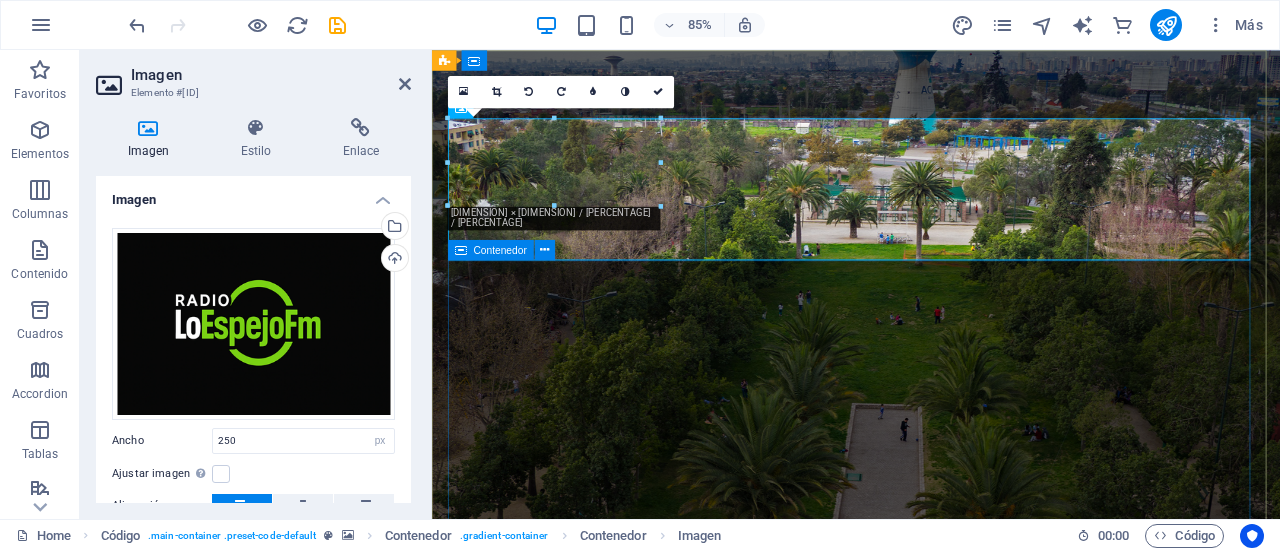 click on "PROXIMAMENTE!! SOMOS LO ESPEJO FM Y PRONTO VOLVEREMOS CON TODO, TUS PROGRAMAS FAVORITOS EN VIVO, PORTAL DE NOTICIAS Y MUCHO MAS, SOMOS LA ALTERNATIVA EN EL DIAL DE LA COMUNA DE LO ESPEJO
POTENCIADO POR:" at bounding box center [931, 1286] 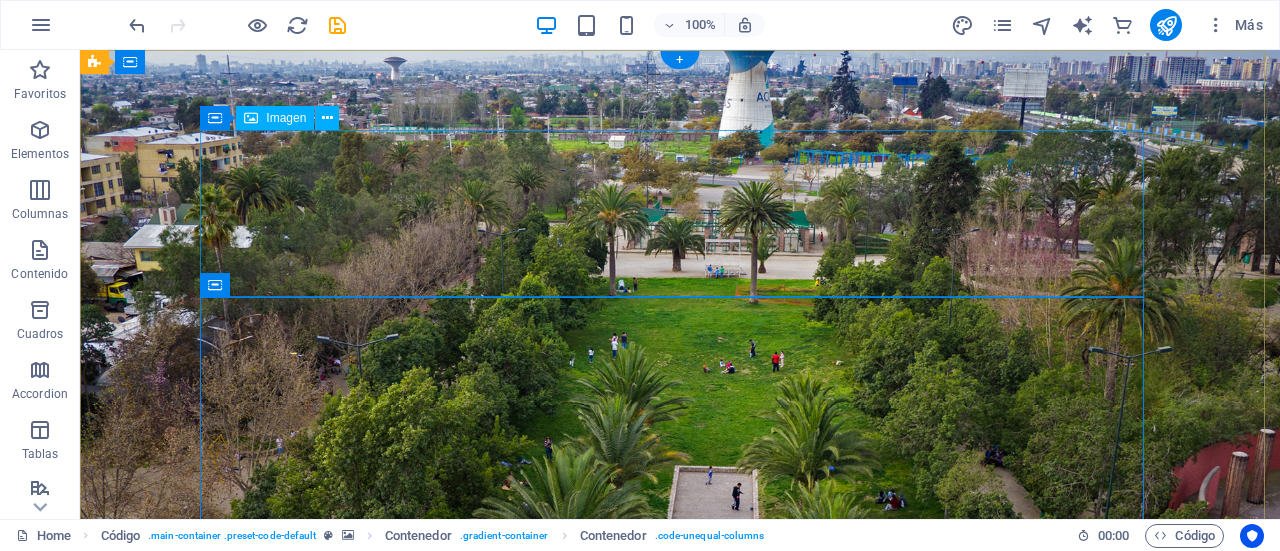 click at bounding box center (680, 968) 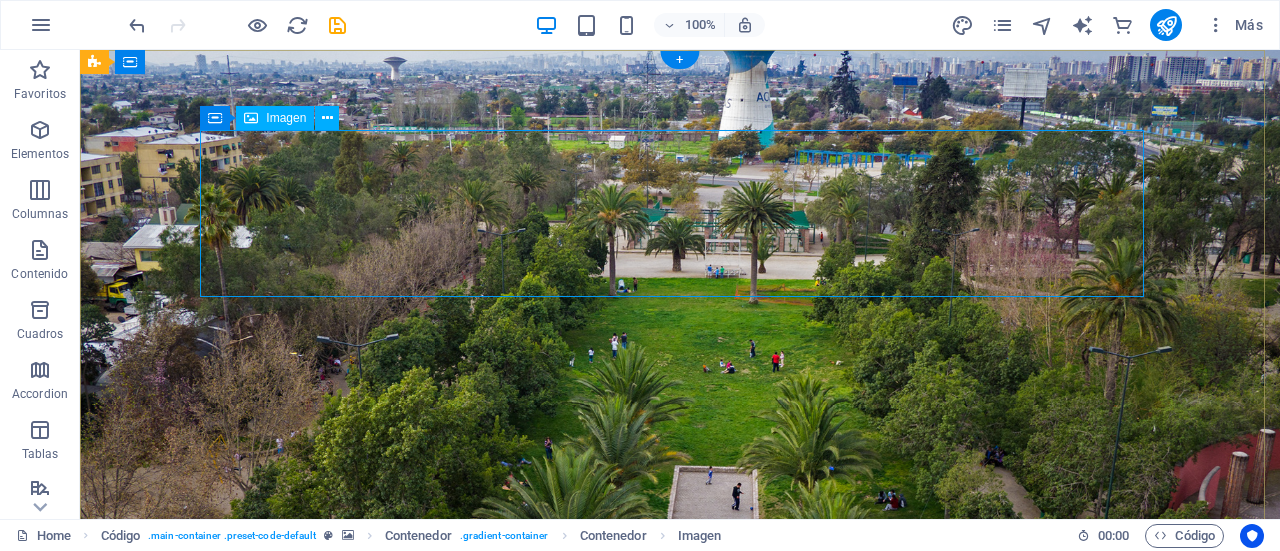 click at bounding box center [680, 968] 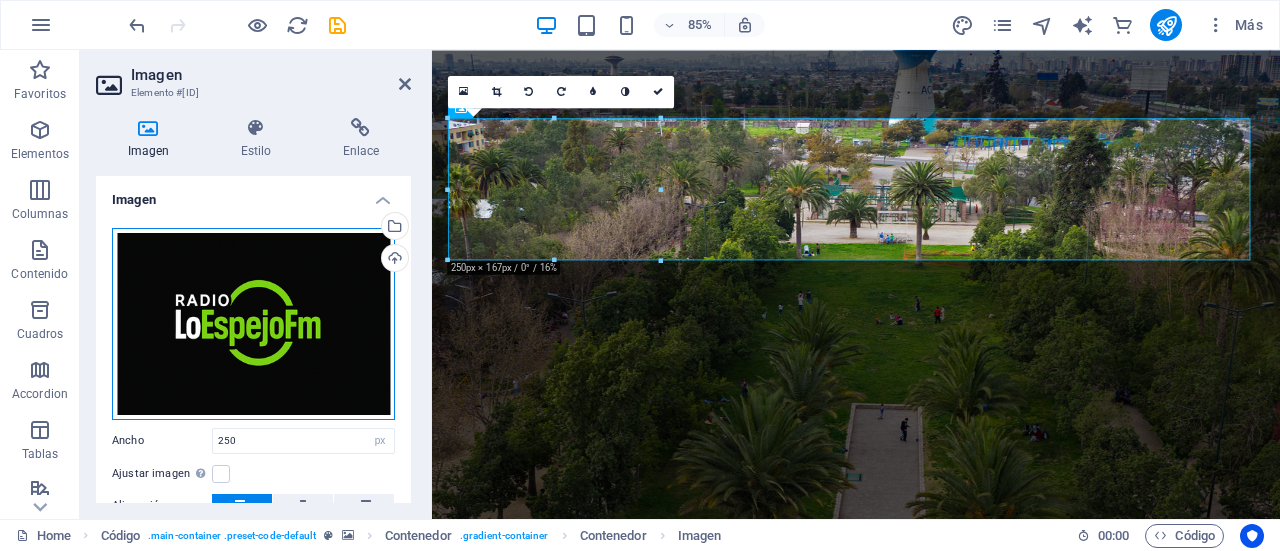 click on "Arrastra archivos aquí, haz clic para escoger archivos o  selecciona archivos de Archivos o de nuestra galería gratuita de fotos y vídeos" at bounding box center (253, 324) 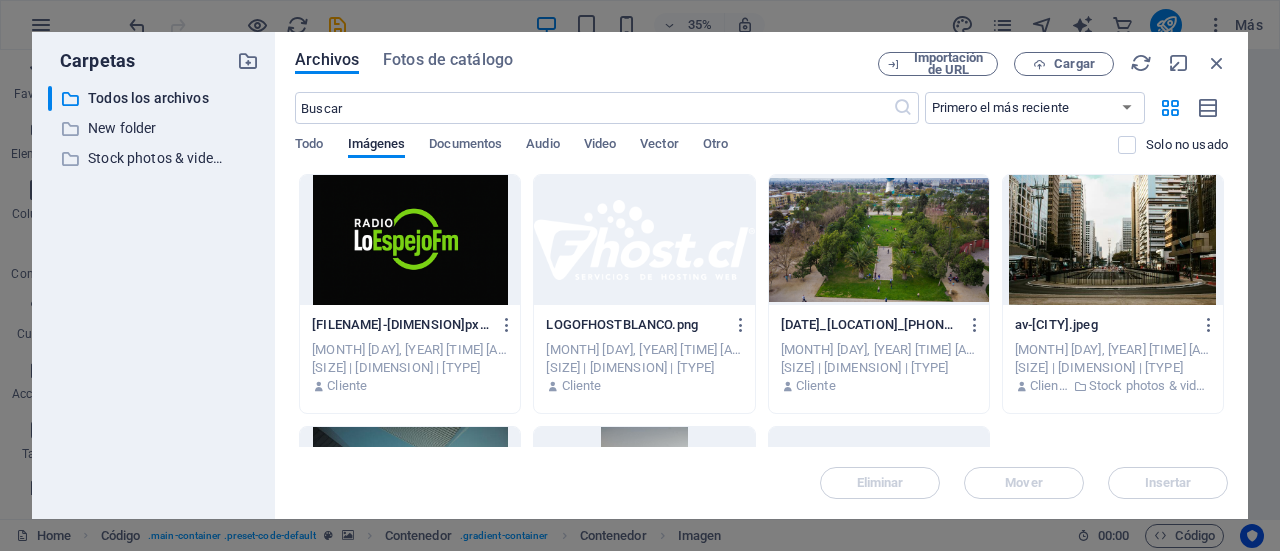 click on "​ Todos los archivos Todos los archivos ​ New folder New folder ​ Stock photos & videos Stock photos & videos" at bounding box center (153, 294) 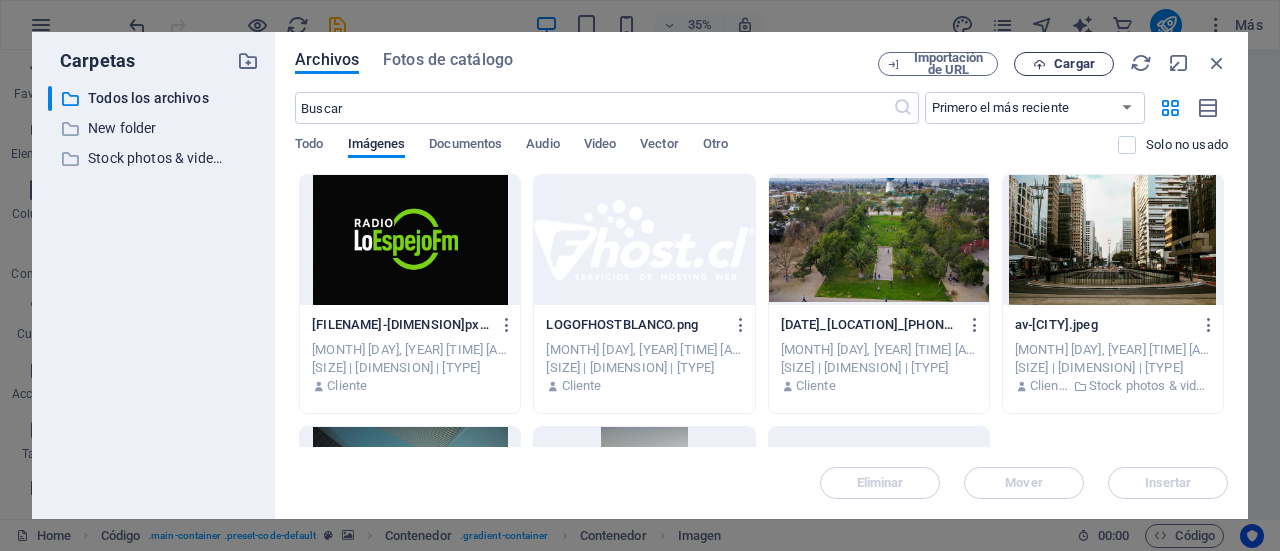 click on "Cargar" at bounding box center (1074, 64) 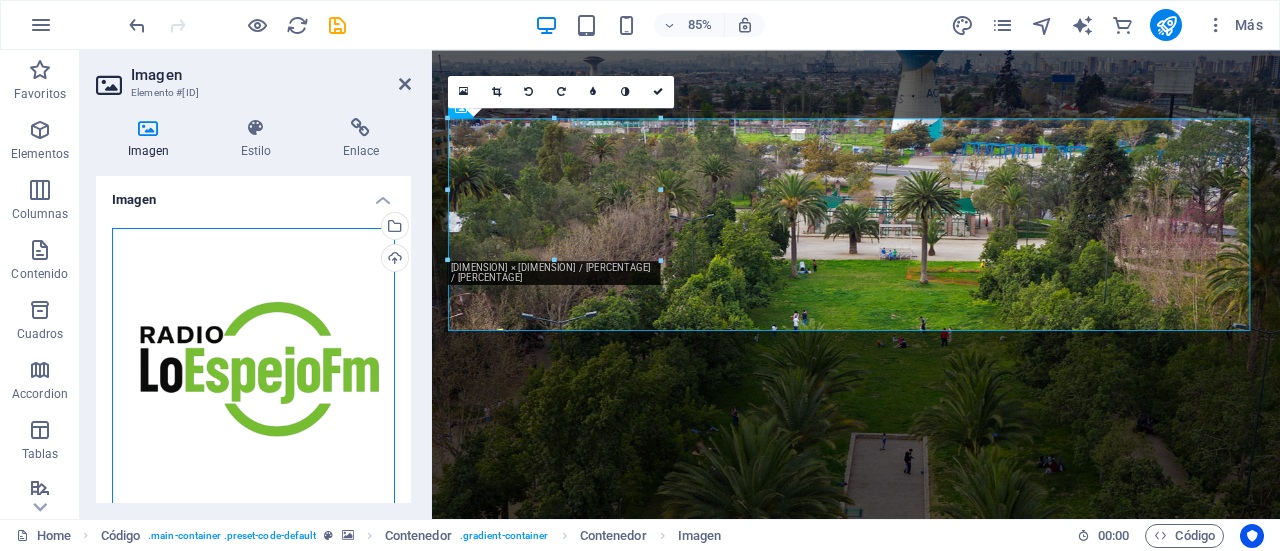 click on "Arrastra archivos aquí, haz clic para escoger archivos o  selecciona archivos de Archivos o de nuestra galería gratuita de fotos y vídeos" at bounding box center [253, 369] 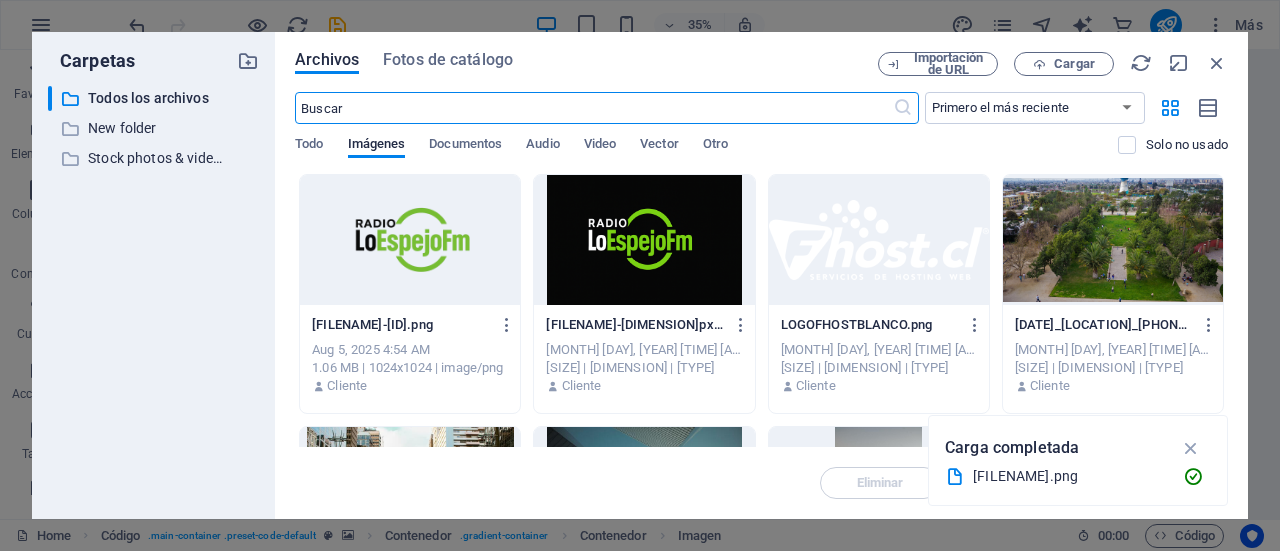 click at bounding box center (410, 240) 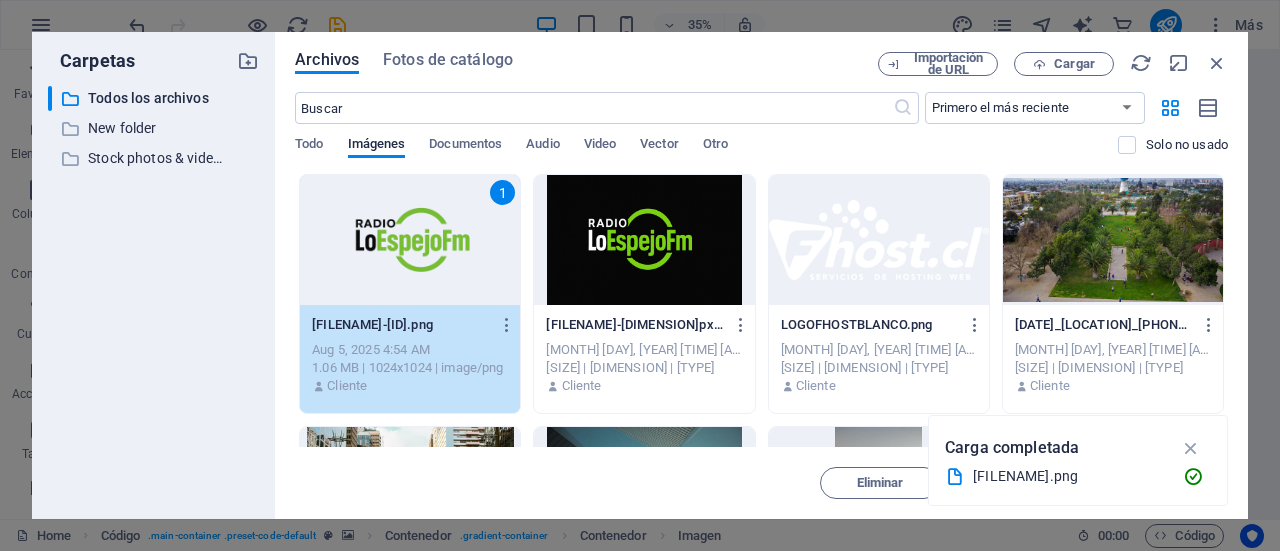 click on "1" at bounding box center (410, 240) 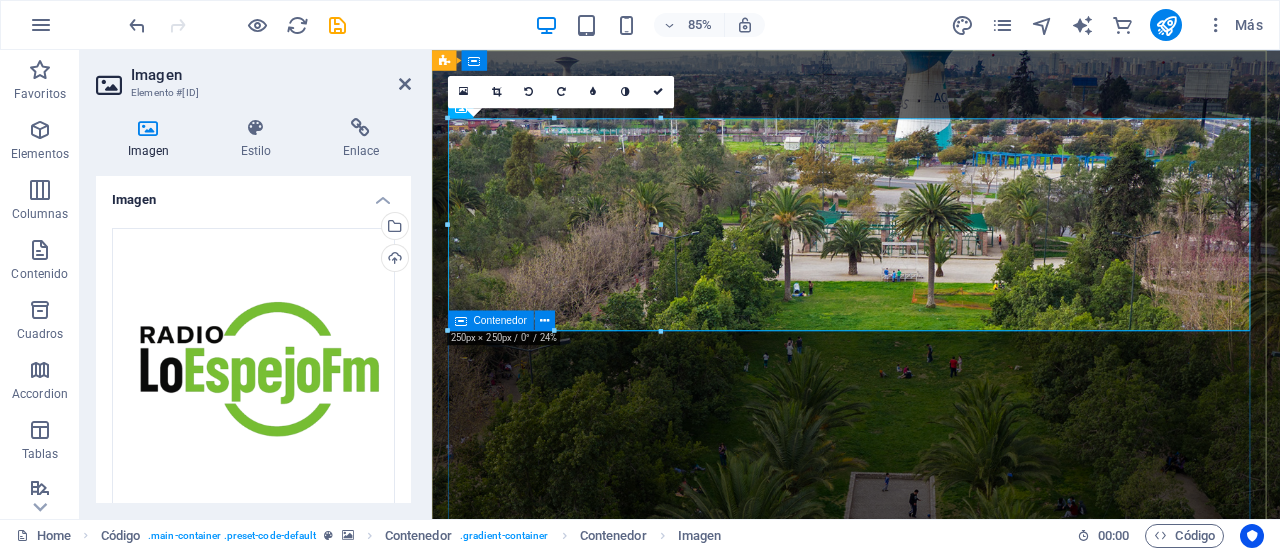 click on "PROXIMAMENTE!! SOMOS LO ESPEJO FM Y PRONTO VOLVEREMOS CON TODO, TUS PROGRAMAS FAVORITOS EN VIVO, PORTAL DE NOTICIAS Y MUCHO MAS, SOMOS LA ALTERNATIVA EN EL DIAL DE LA COMUNA DE LO ESPEJO
POTENCIADO POR:" at bounding box center [931, 1516] 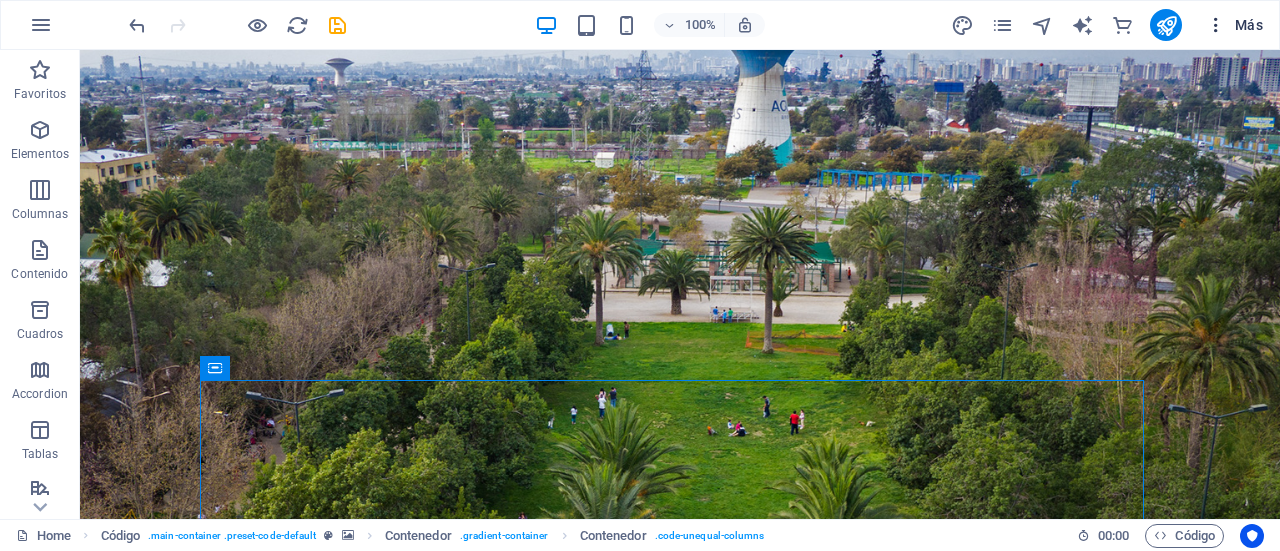 click at bounding box center (1216, 25) 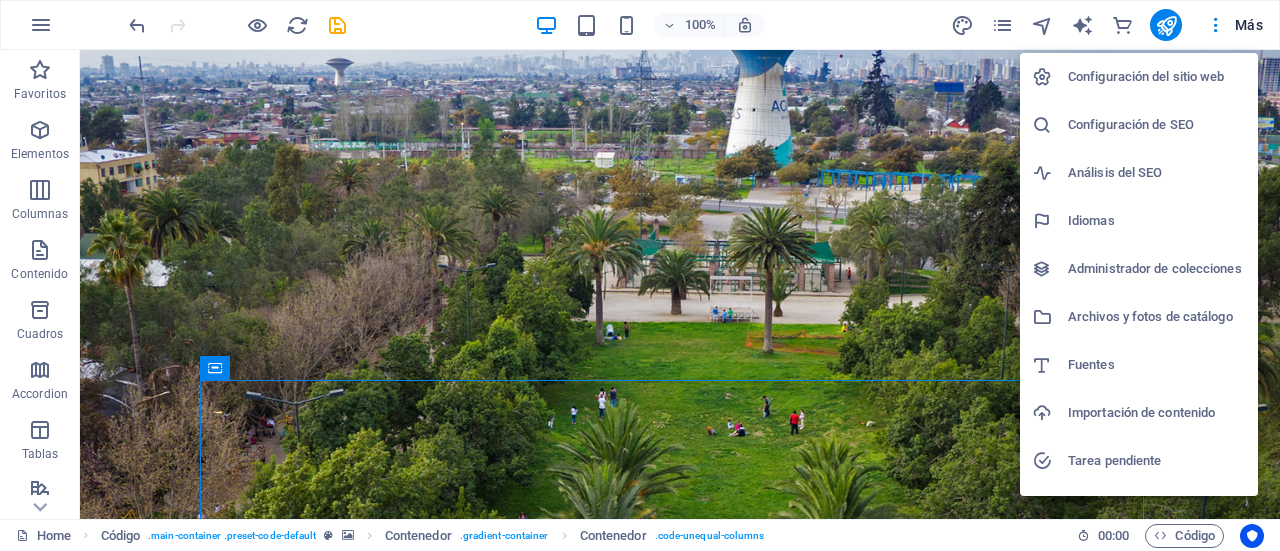 click at bounding box center [640, 275] 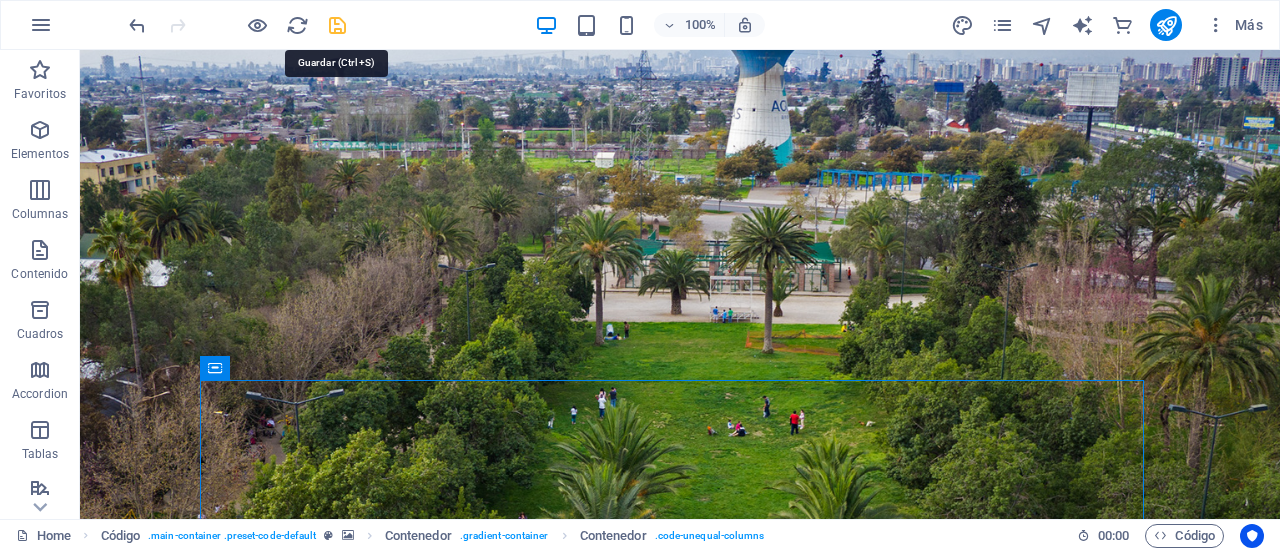 click at bounding box center [337, 25] 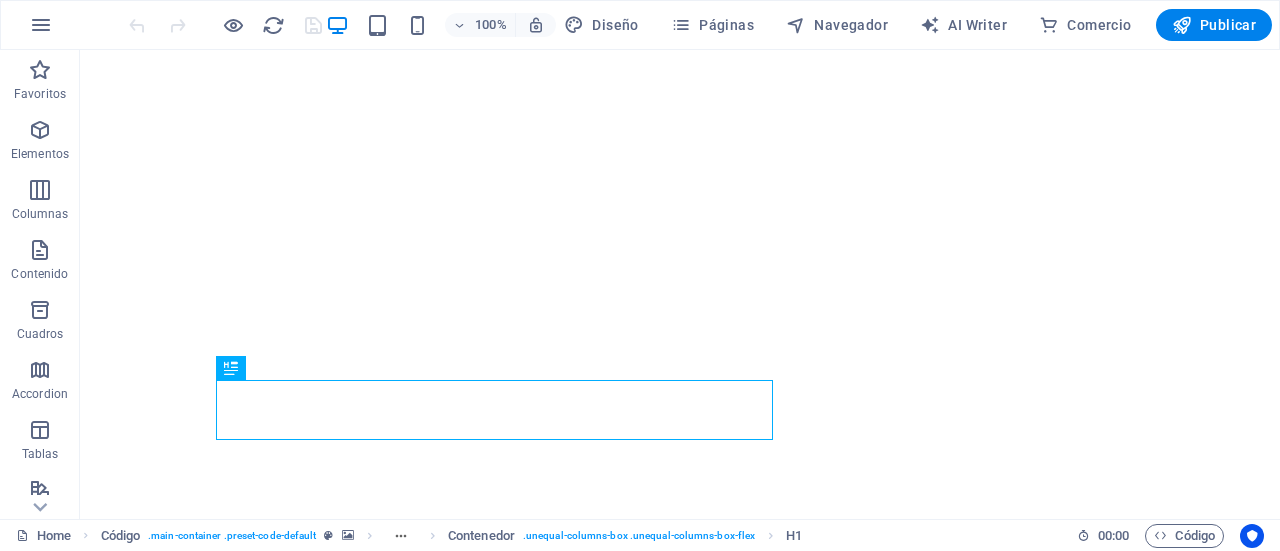 scroll, scrollTop: 0, scrollLeft: 0, axis: both 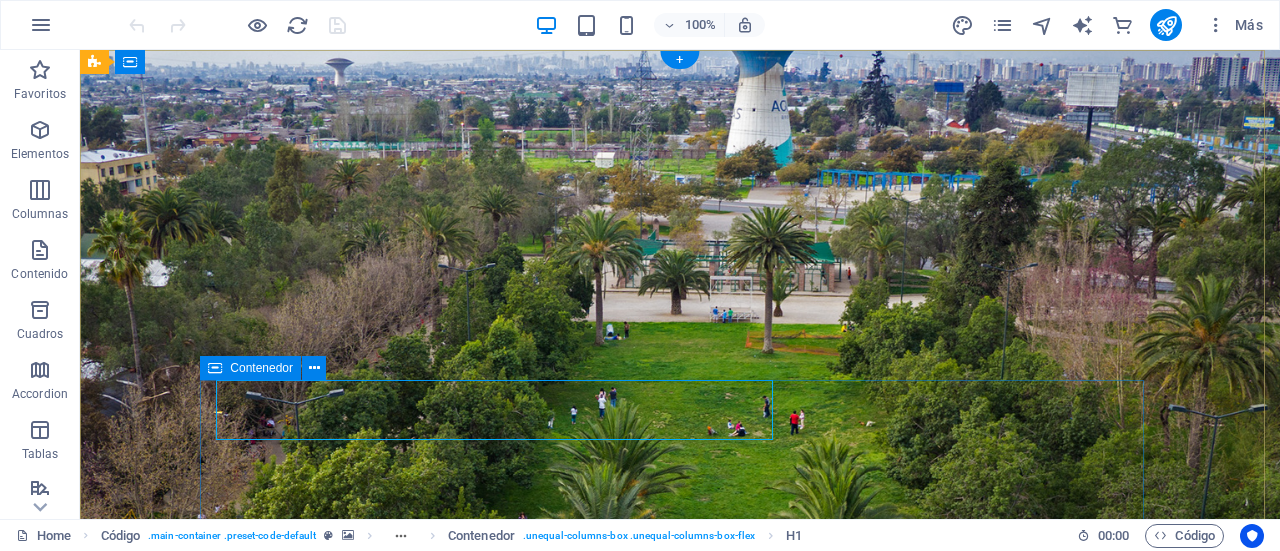 click on "PROXIMAMENTE!! SOMOS LO ESPEJO FM Y PRONTO VOLVEREMOS CON TODO, TUS PROGRAMAS FAVORITOS EN VIVO, PORTAL DE NOTICIAS Y MUCHO MAS, SOMOS LA ALTERNATIVA EN EL DIAL DE LA COMUNA DE LO ESPEJO
POTENCIADO POR:" at bounding box center [680, 1516] 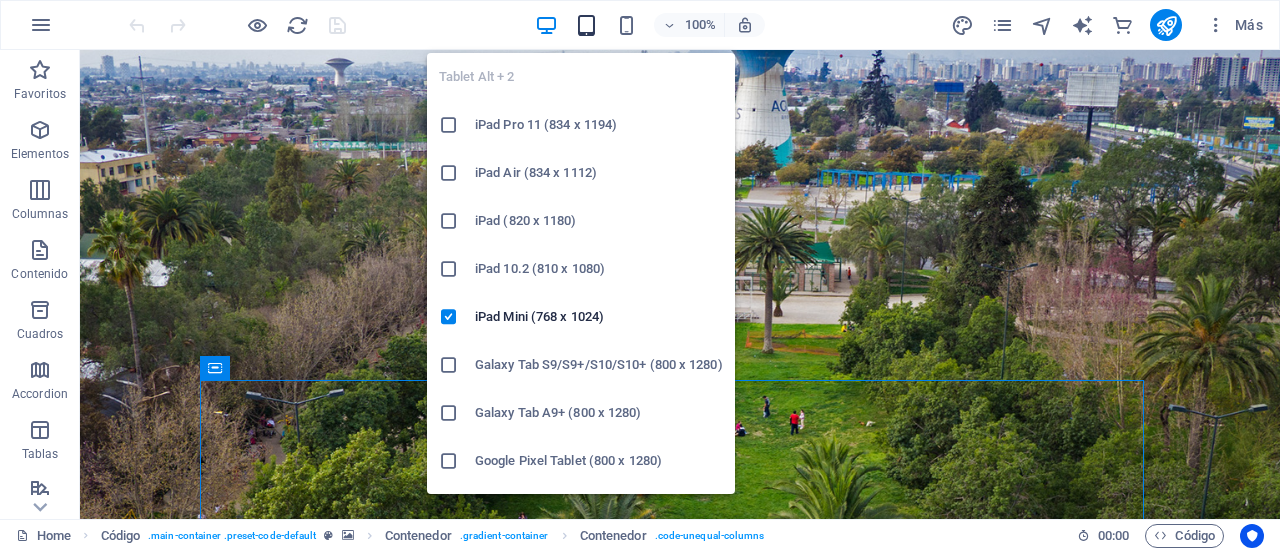 click at bounding box center [586, 25] 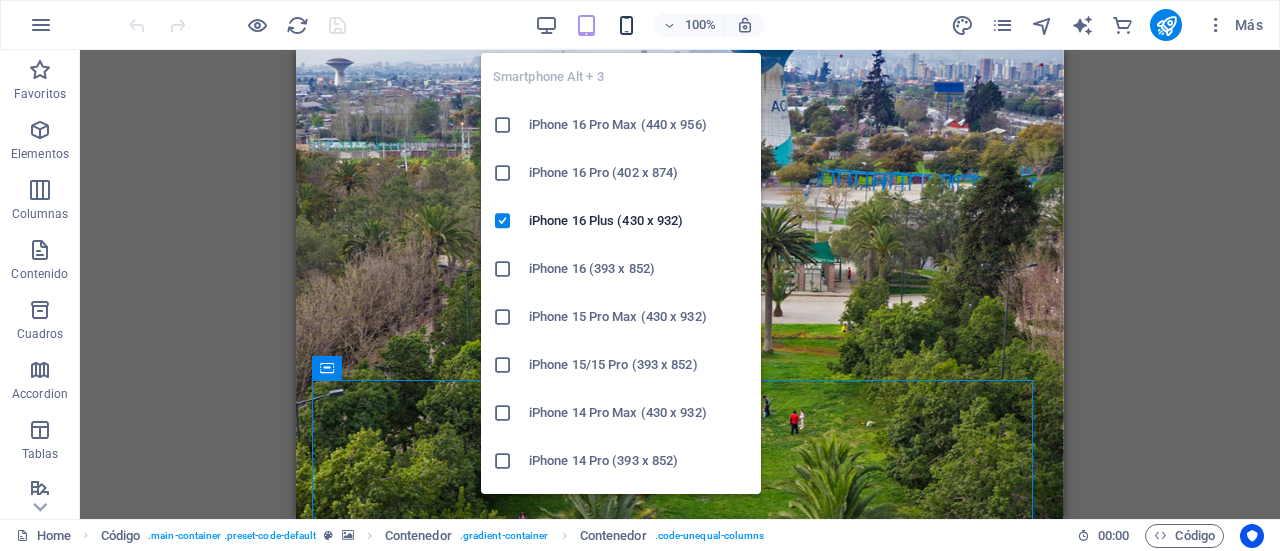 click at bounding box center (626, 25) 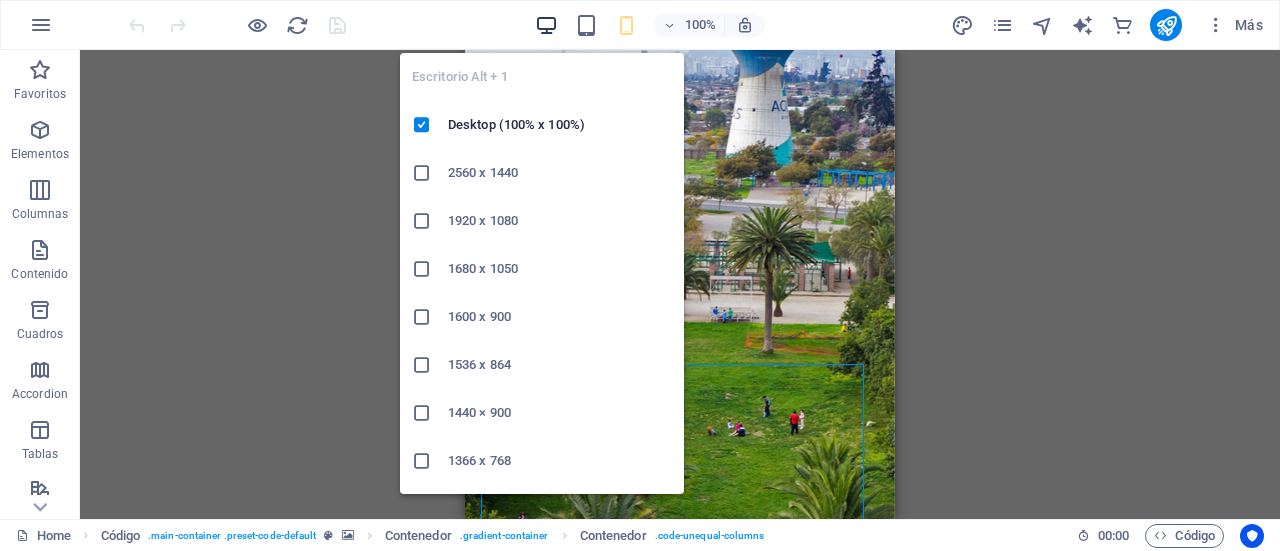 click at bounding box center [546, 25] 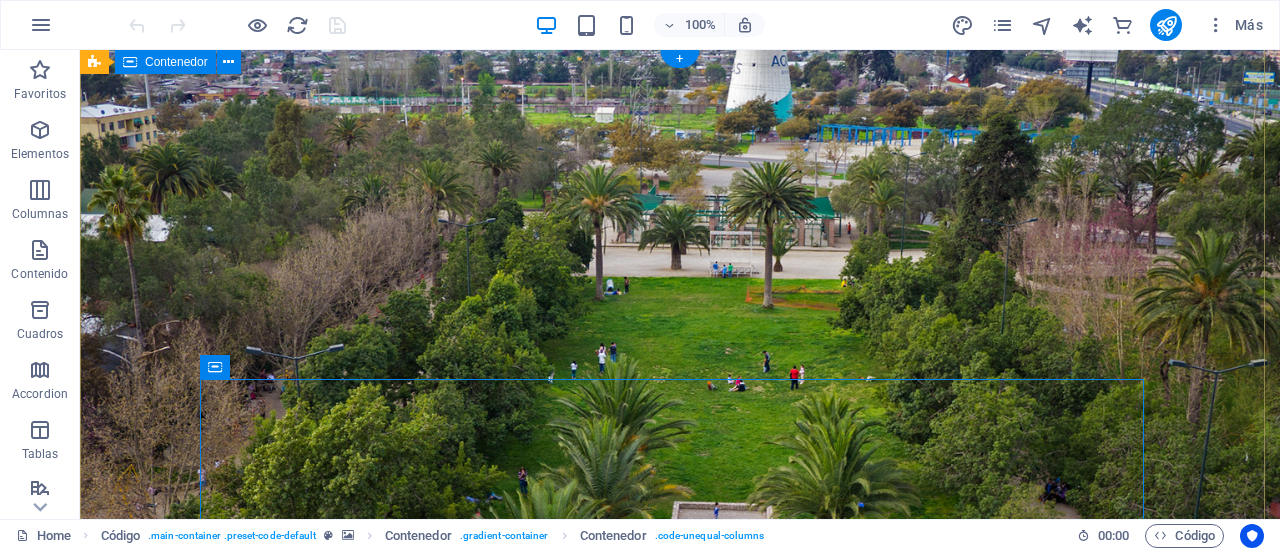scroll, scrollTop: 0, scrollLeft: 0, axis: both 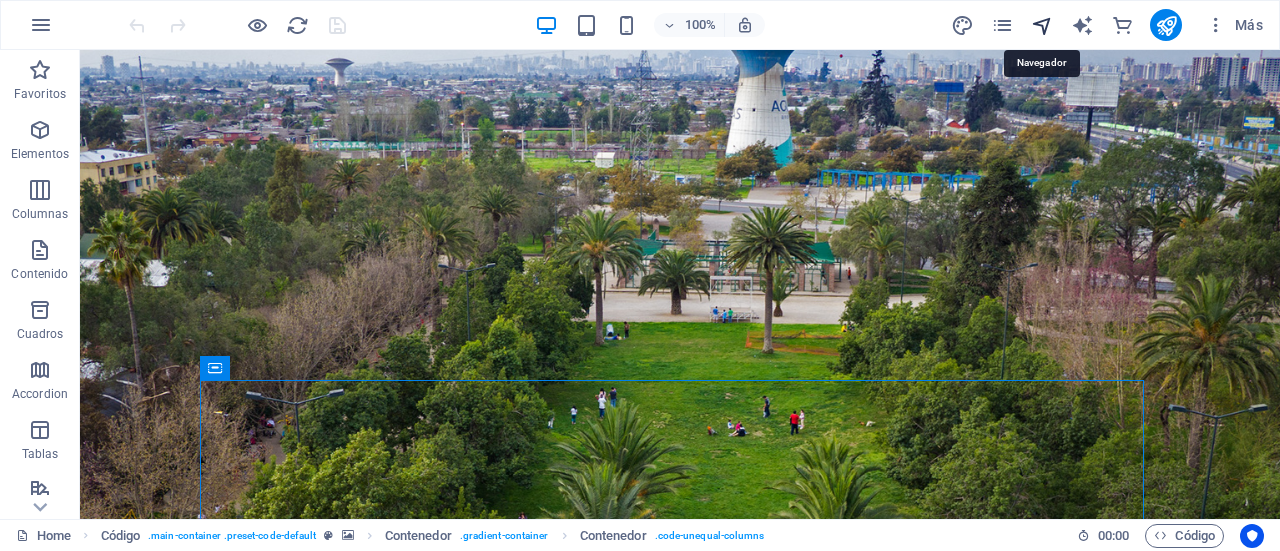click at bounding box center (1042, 25) 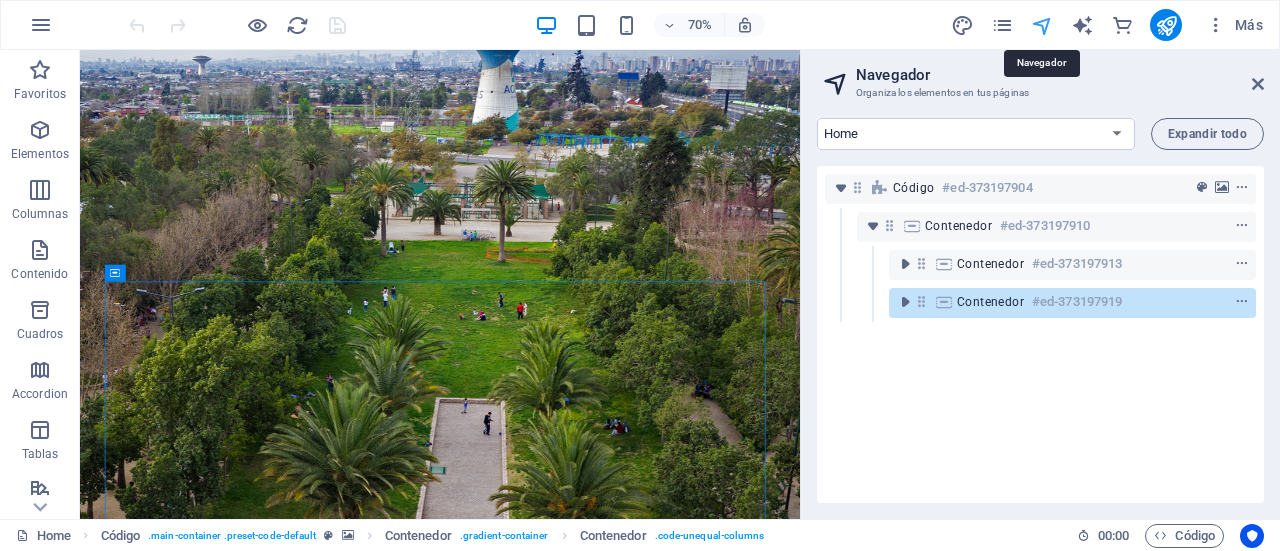 click at bounding box center [1042, 25] 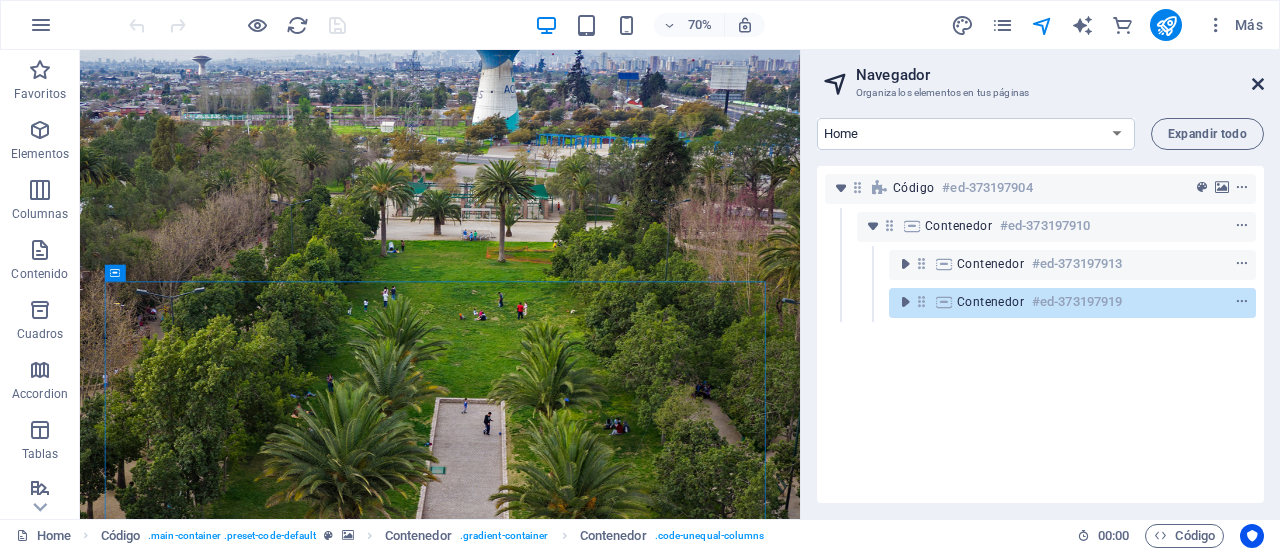 click at bounding box center [1258, 84] 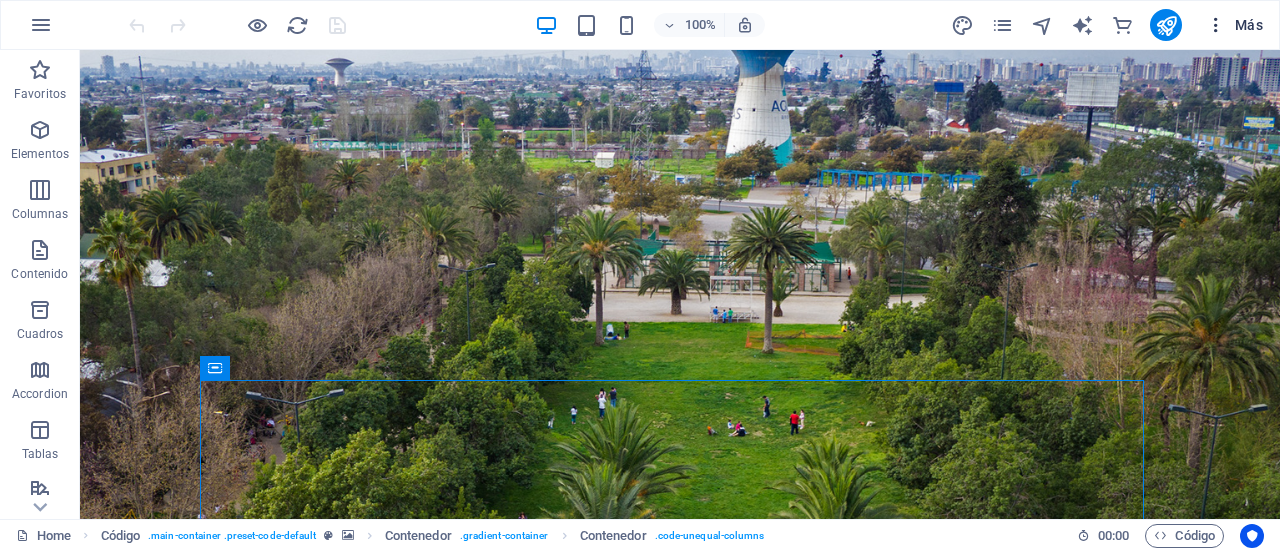 click at bounding box center (1216, 25) 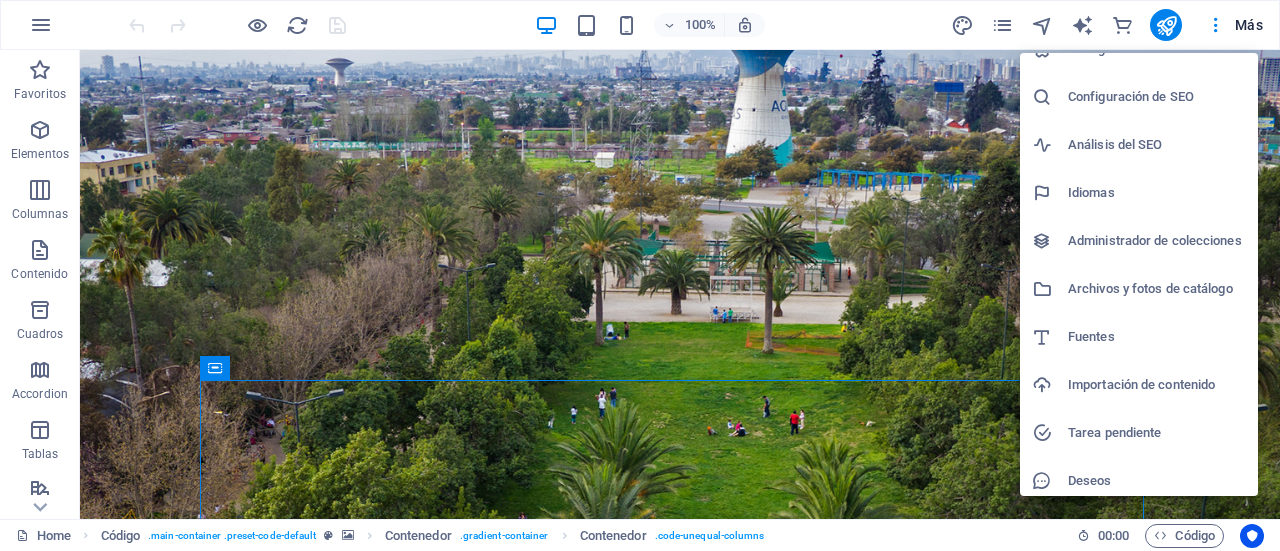 scroll, scrollTop: 0, scrollLeft: 0, axis: both 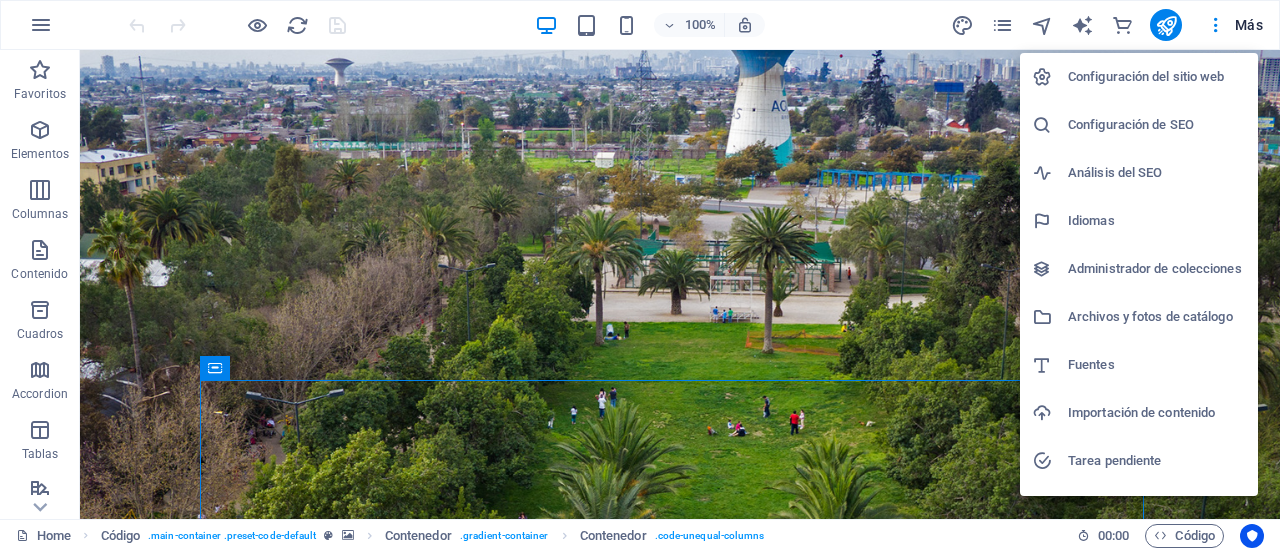 click at bounding box center (640, 275) 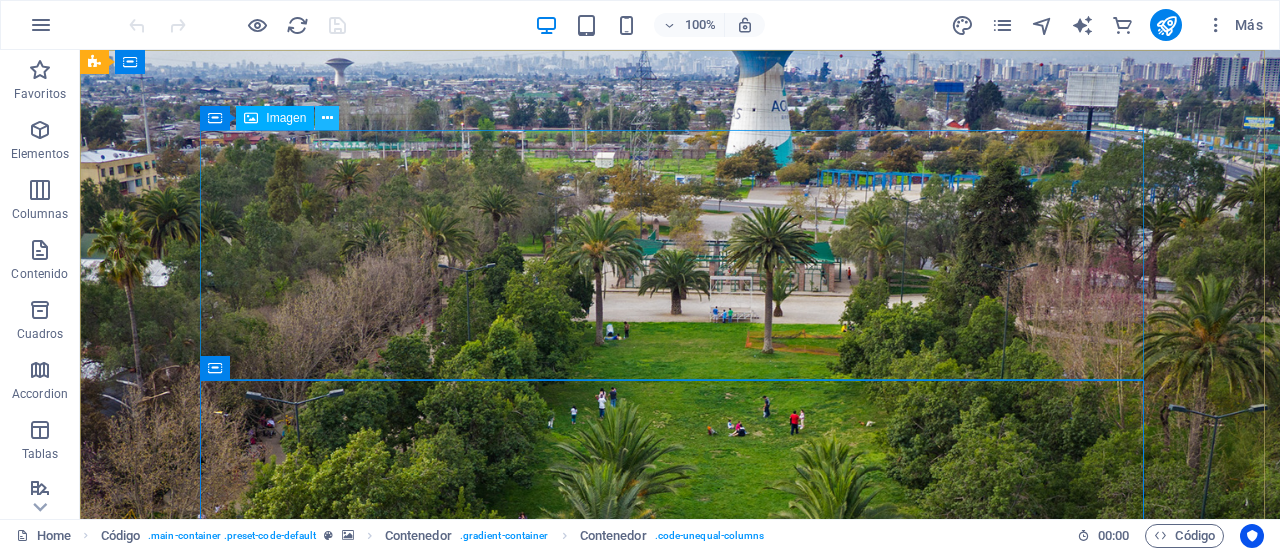 click at bounding box center (327, 118) 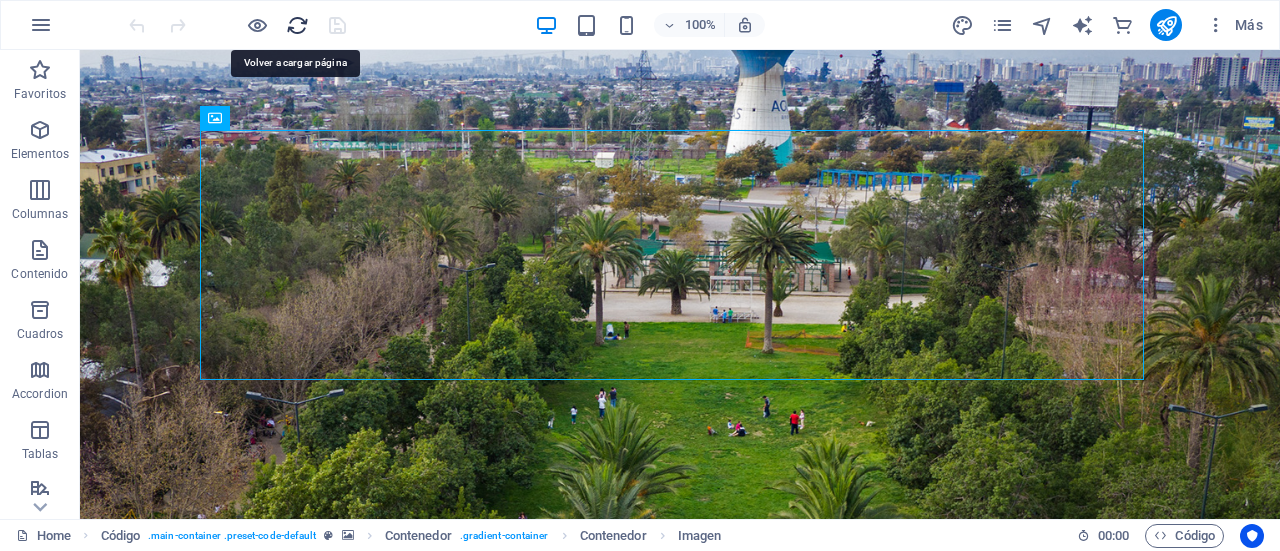 click at bounding box center [297, 25] 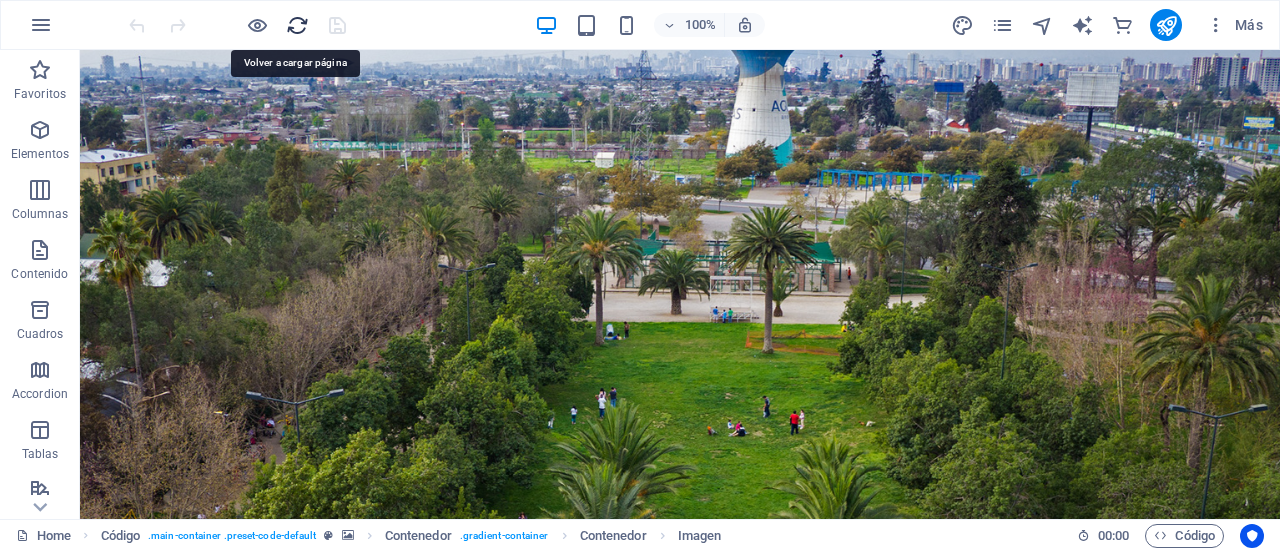 click at bounding box center (297, 25) 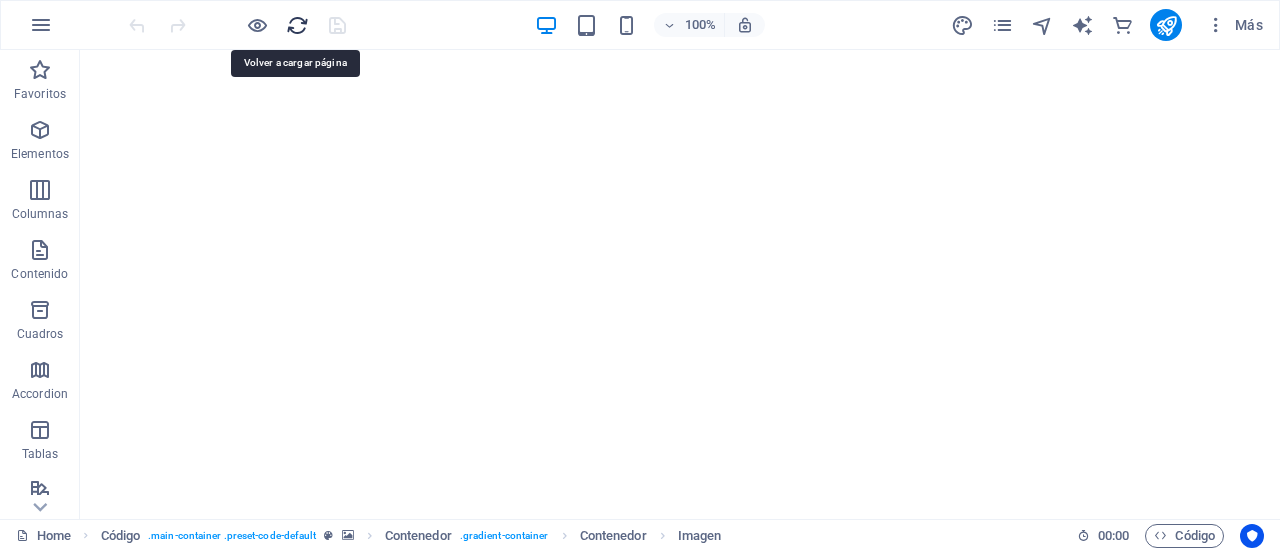 scroll, scrollTop: 0, scrollLeft: 0, axis: both 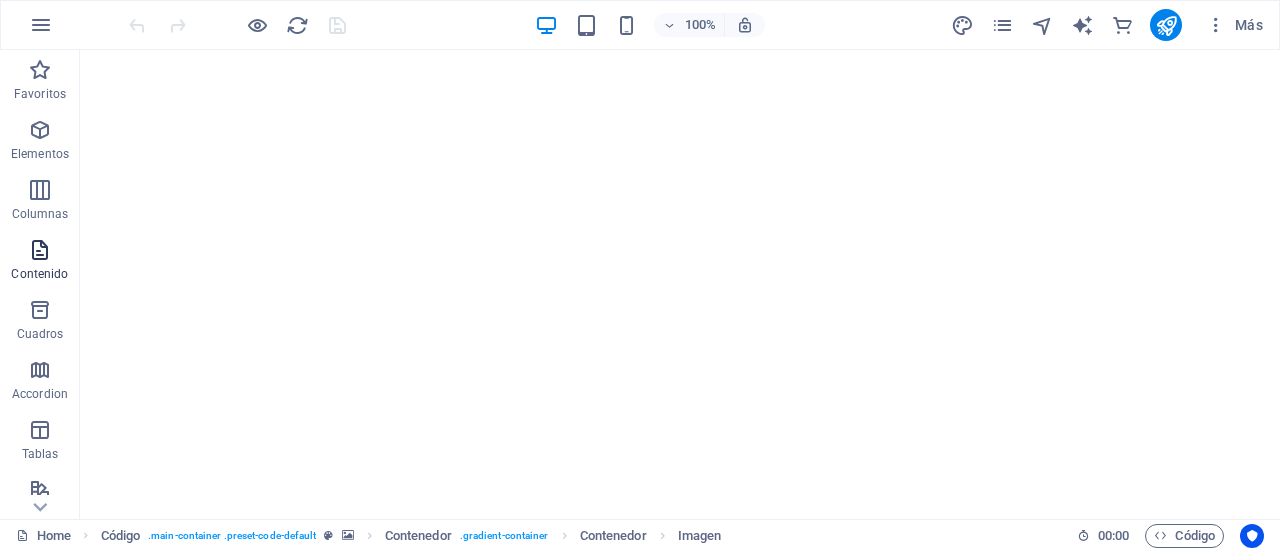 click at bounding box center (40, 250) 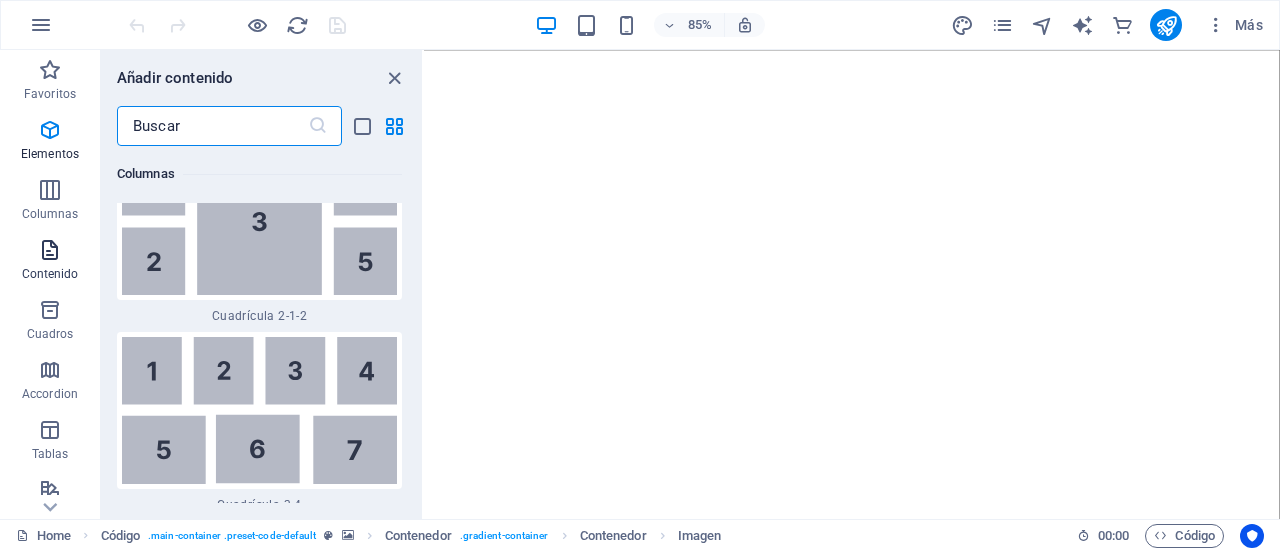 scroll, scrollTop: 6520, scrollLeft: 0, axis: vertical 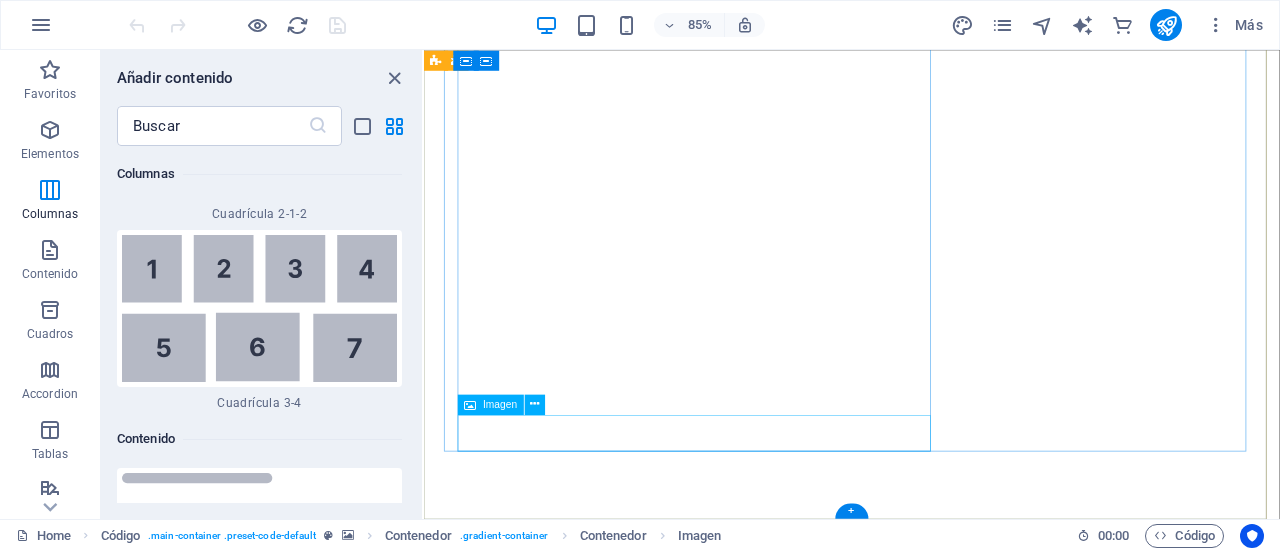 click at bounding box center (927, 4224) 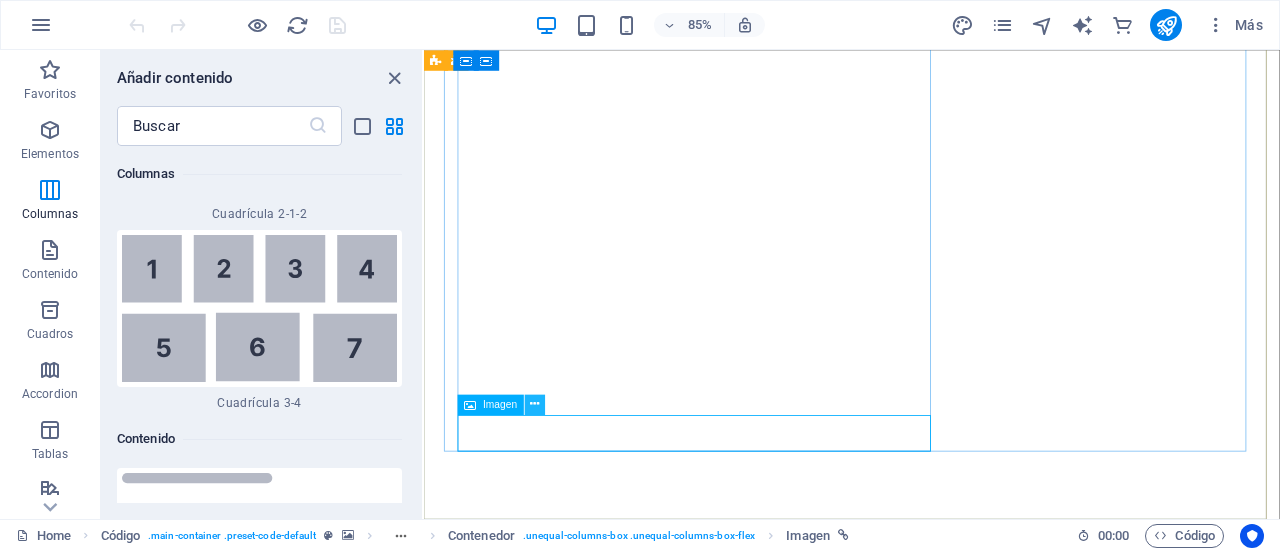 click at bounding box center [535, 404] 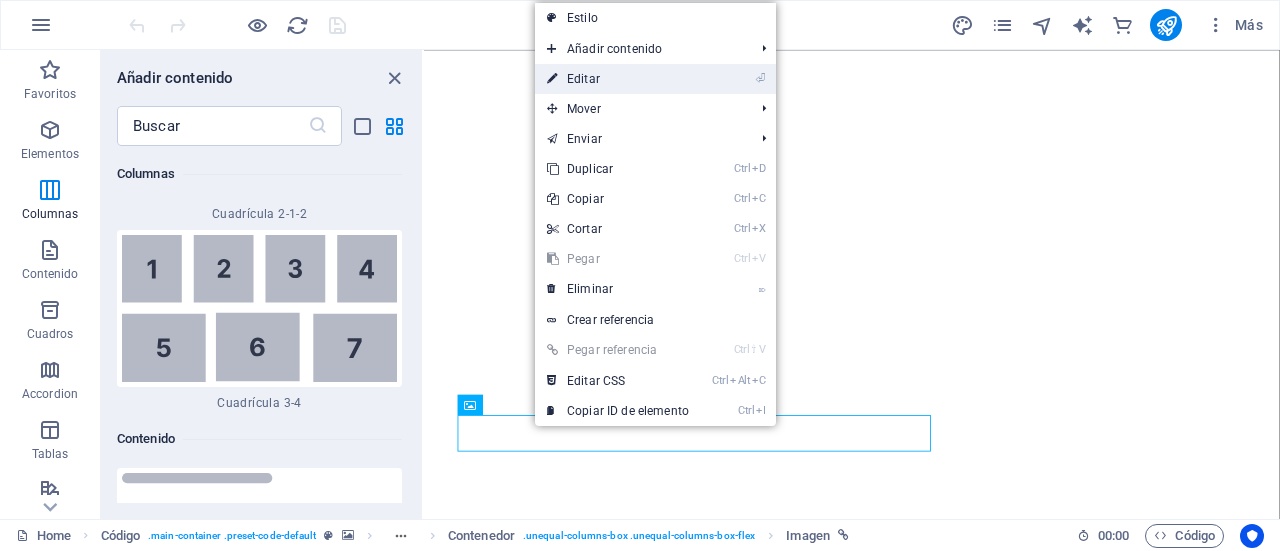 click on "⏎  Editar" at bounding box center (618, 79) 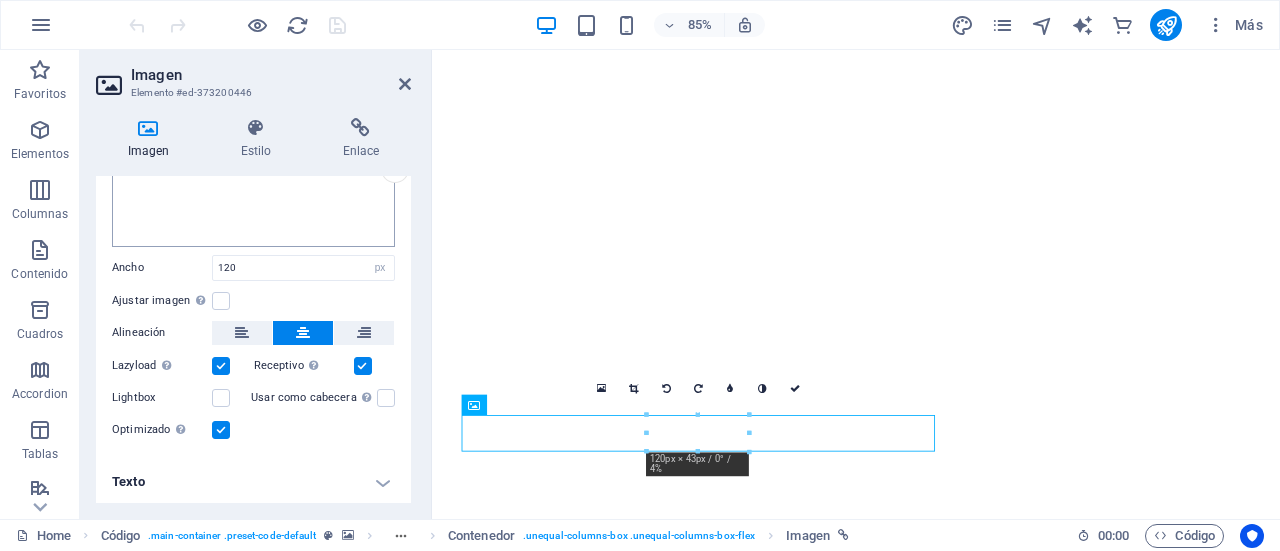 scroll, scrollTop: 0, scrollLeft: 0, axis: both 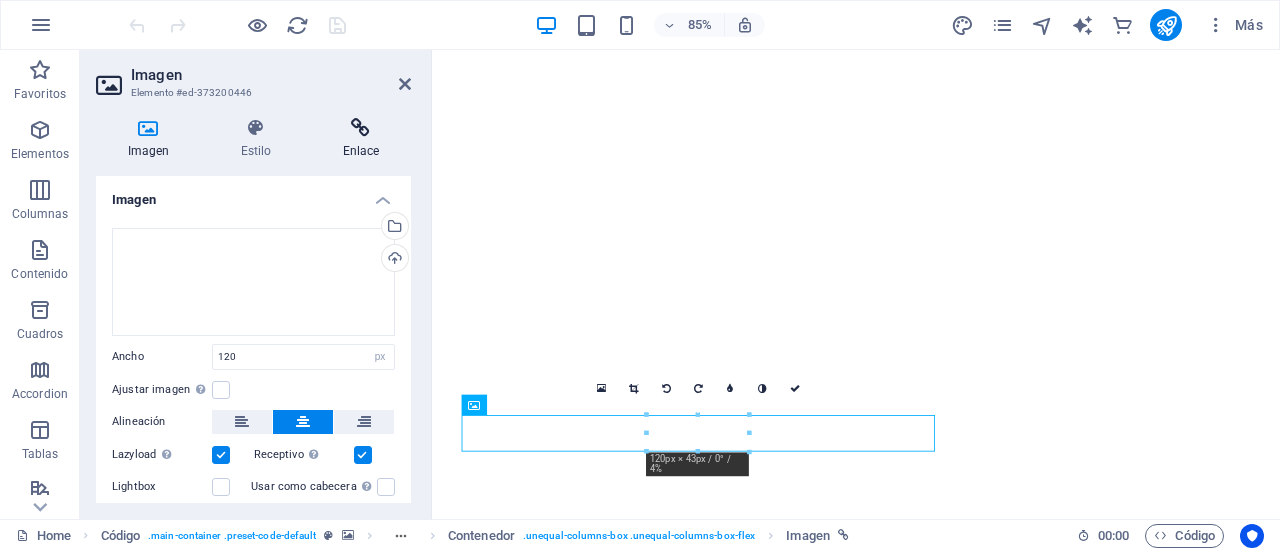 click at bounding box center [361, 128] 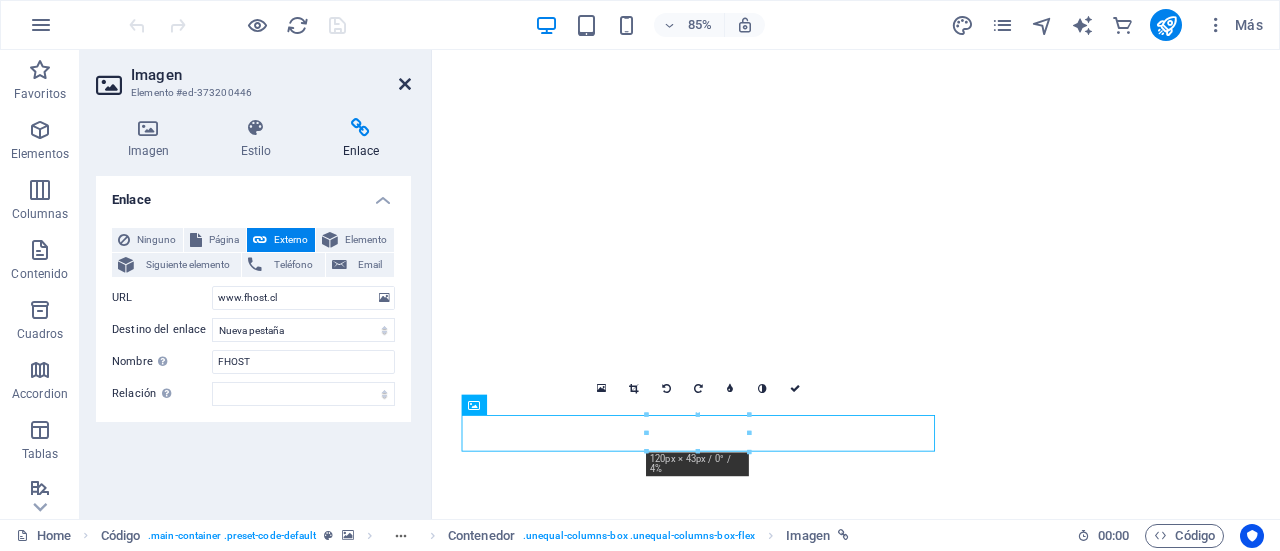 click at bounding box center (405, 84) 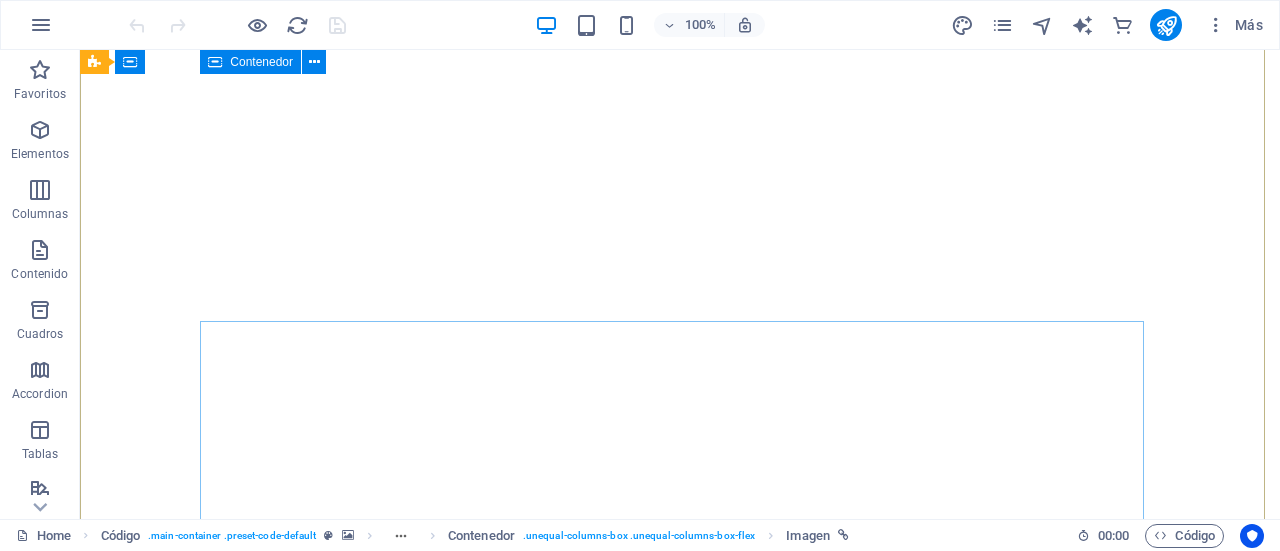 scroll, scrollTop: 0, scrollLeft: 0, axis: both 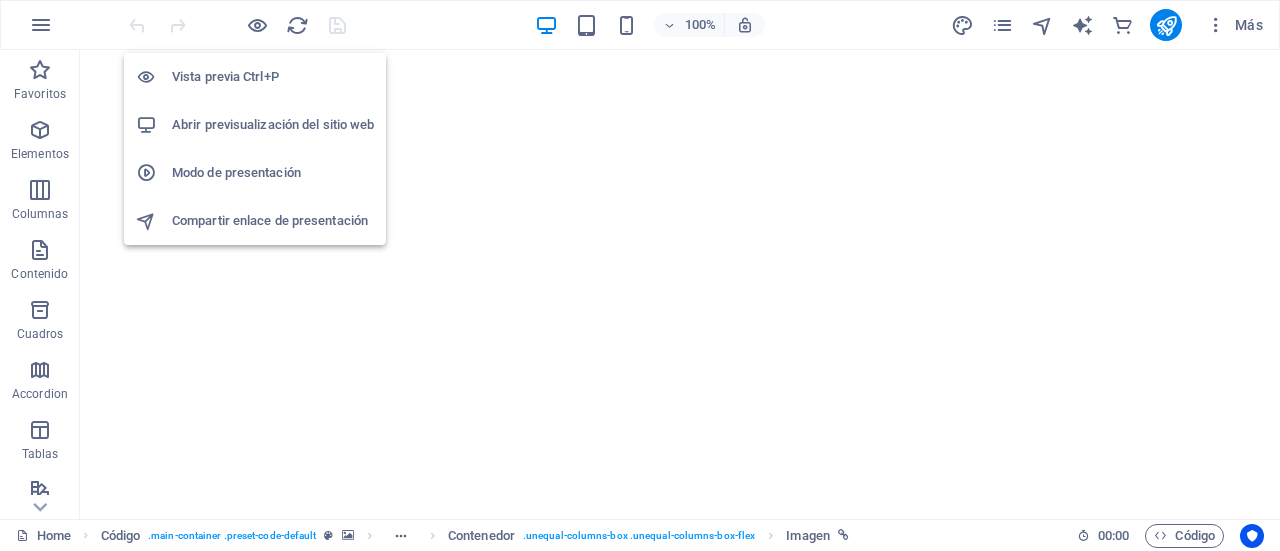 click on "Abrir previsualización del sitio web" at bounding box center [273, 125] 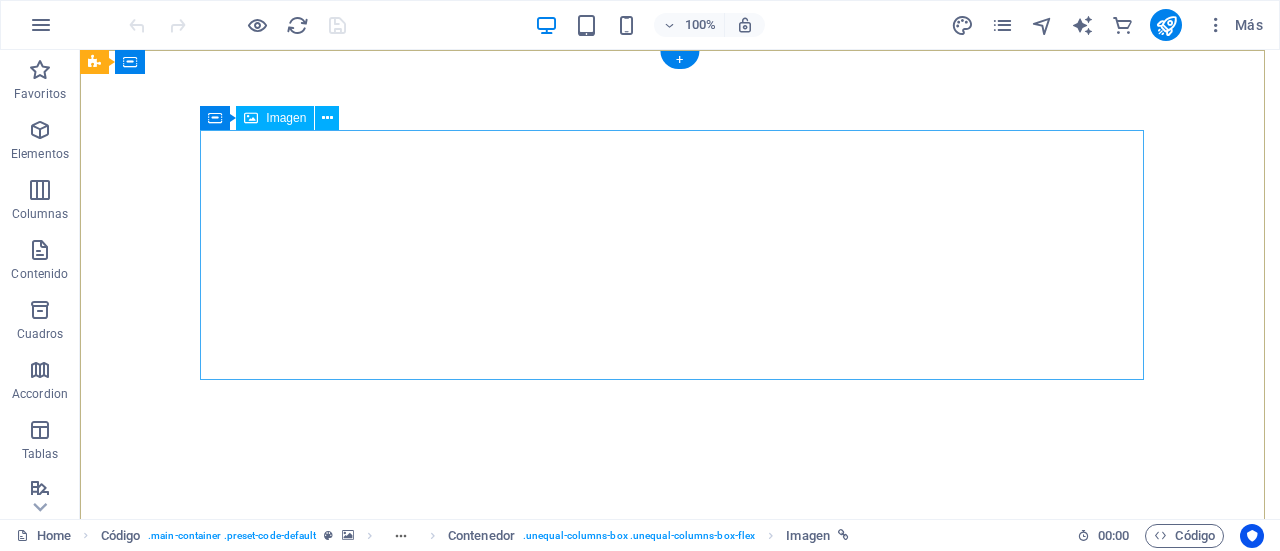 click at bounding box center (680, 1087) 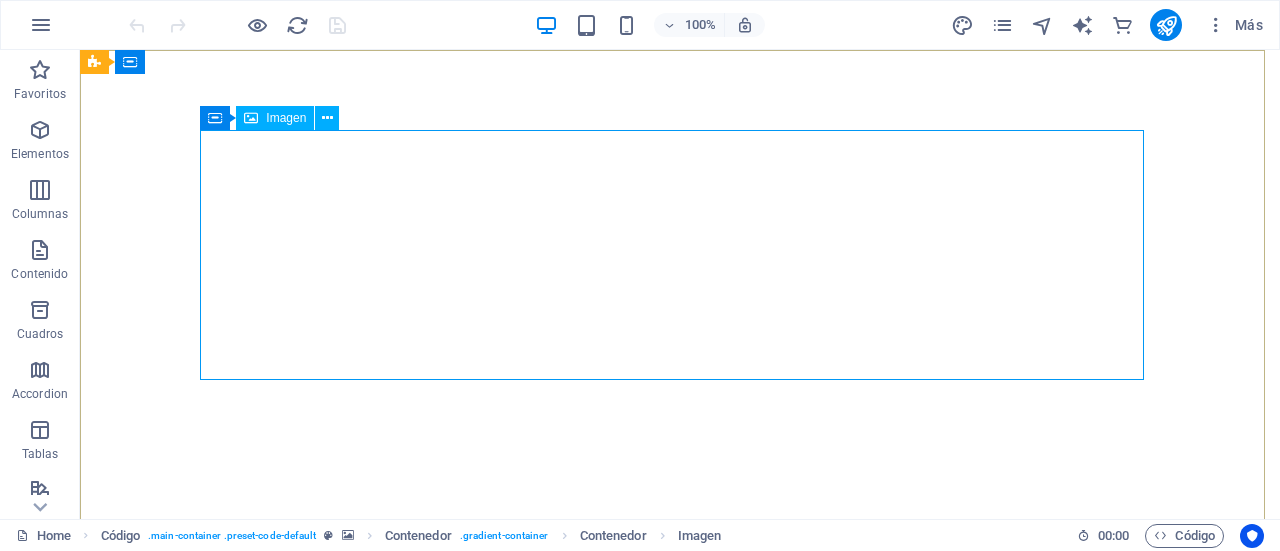click on "Imagen" at bounding box center (286, 118) 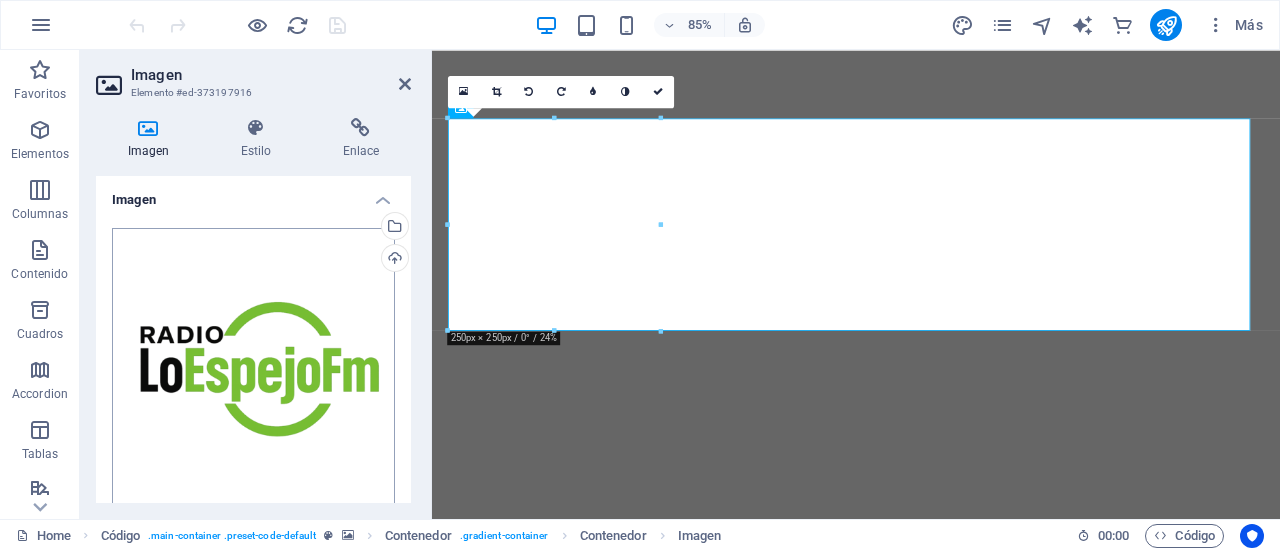 scroll, scrollTop: 262, scrollLeft: 0, axis: vertical 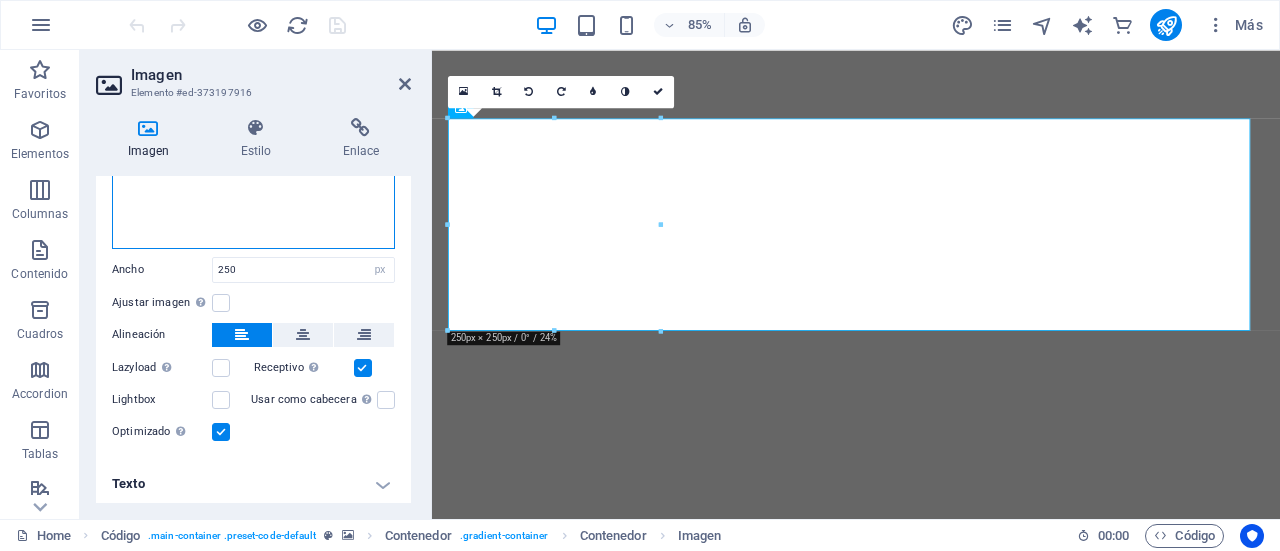 click on "Arrastra archivos aquí, haz clic para escoger archivos o  selecciona archivos de Archivos o de nuestra galería gratuita de fotos y vídeos" at bounding box center (253, 107) 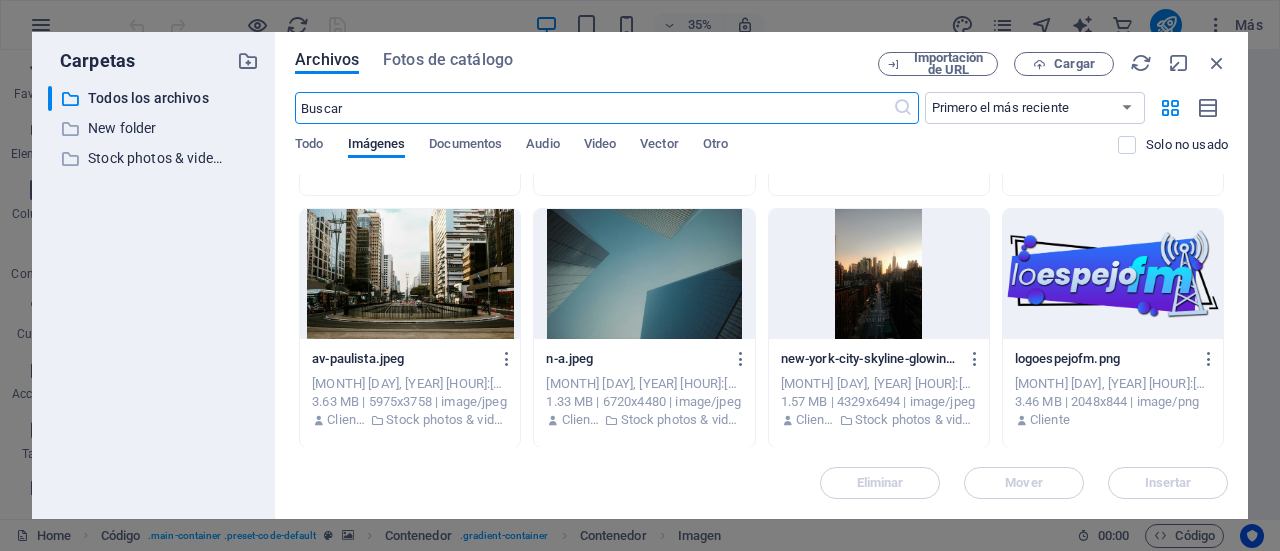 scroll, scrollTop: 0, scrollLeft: 0, axis: both 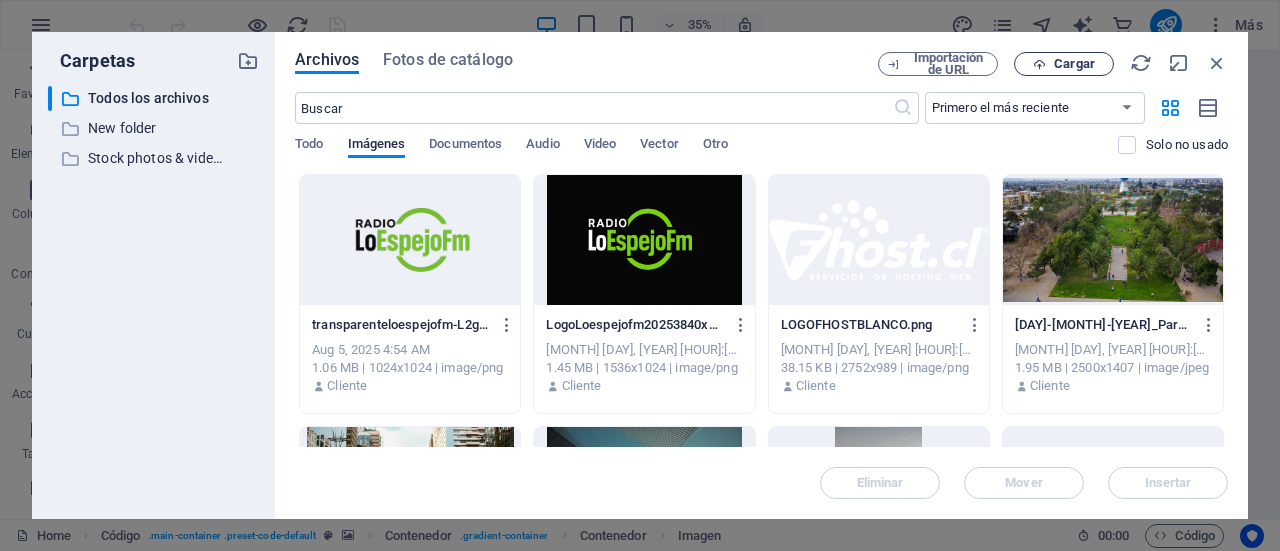 click at bounding box center (1039, 64) 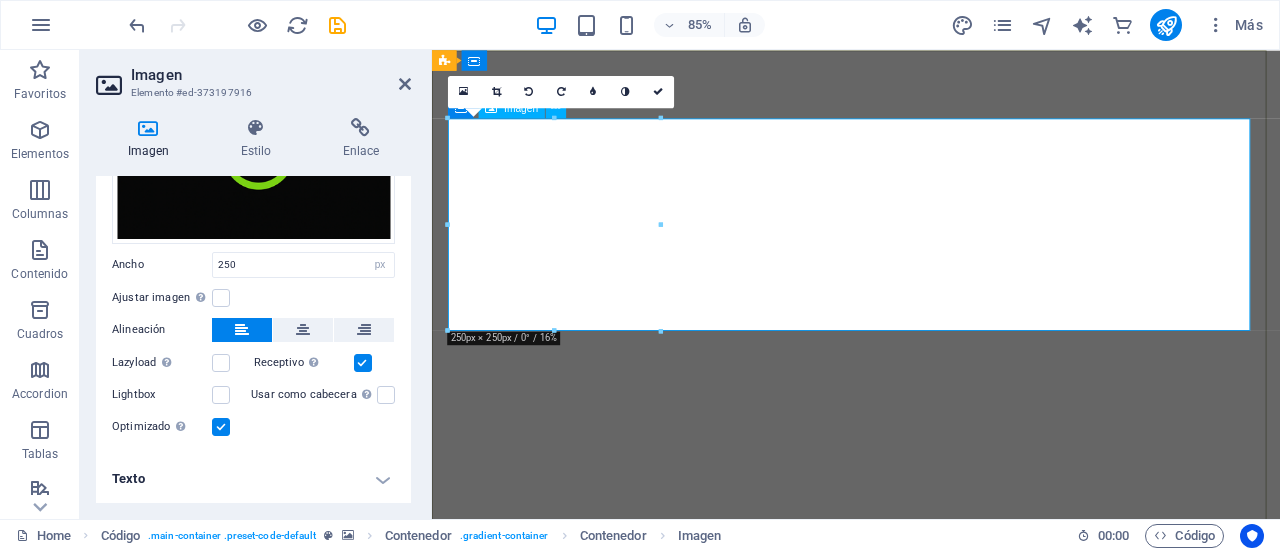 scroll, scrollTop: 172, scrollLeft: 0, axis: vertical 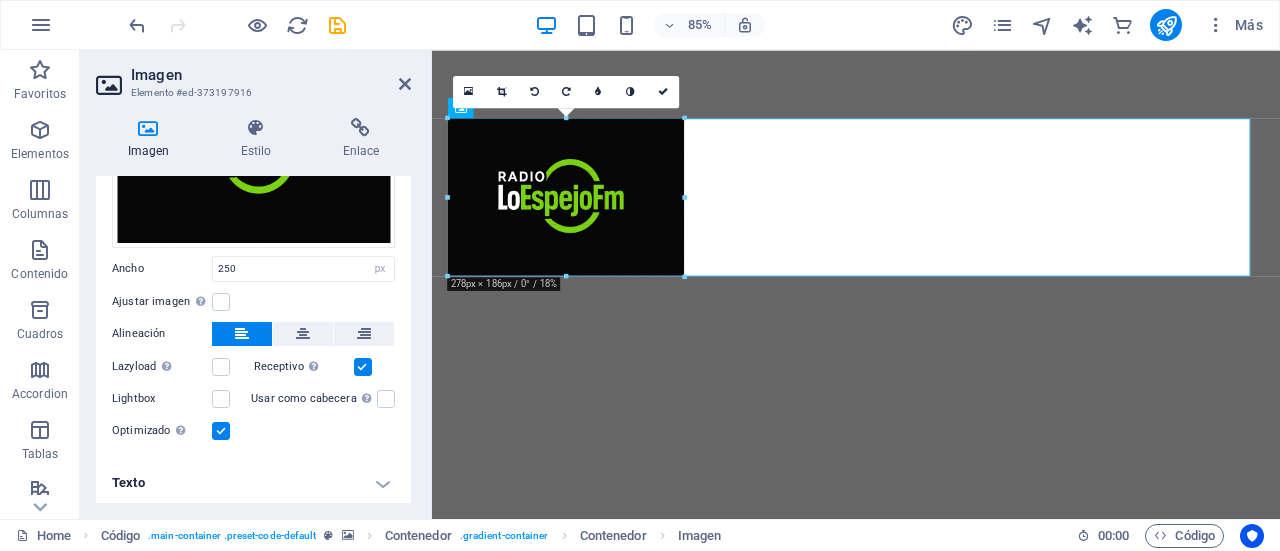 drag, startPoint x: 662, startPoint y: 259, endPoint x: 684, endPoint y: 259, distance: 22 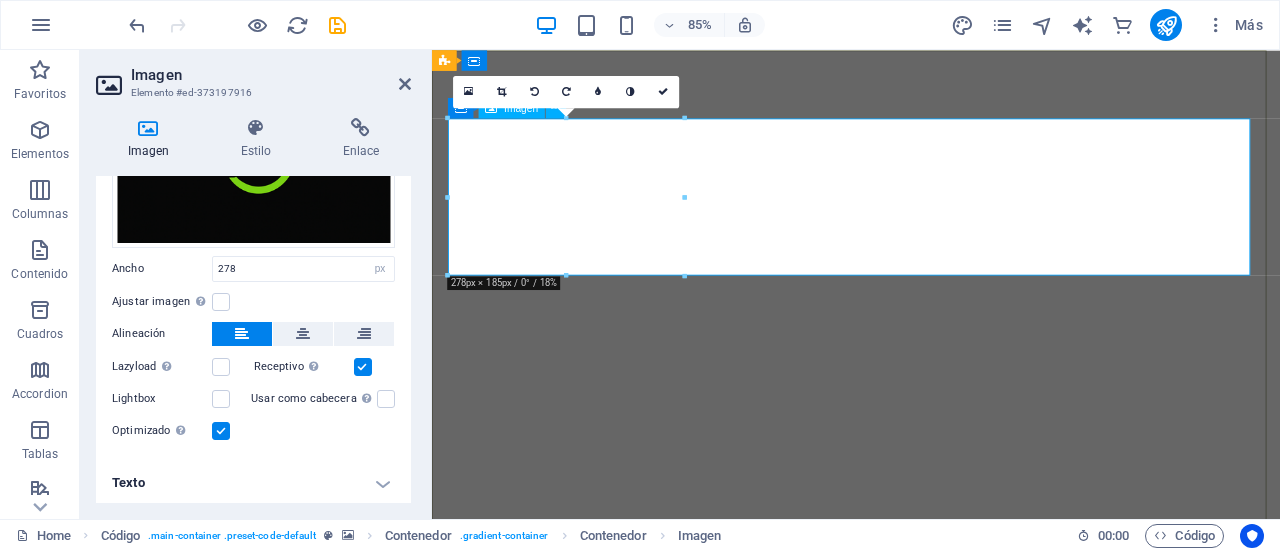 drag, startPoint x: 1119, startPoint y: 247, endPoint x: 753, endPoint y: 220, distance: 366.99454 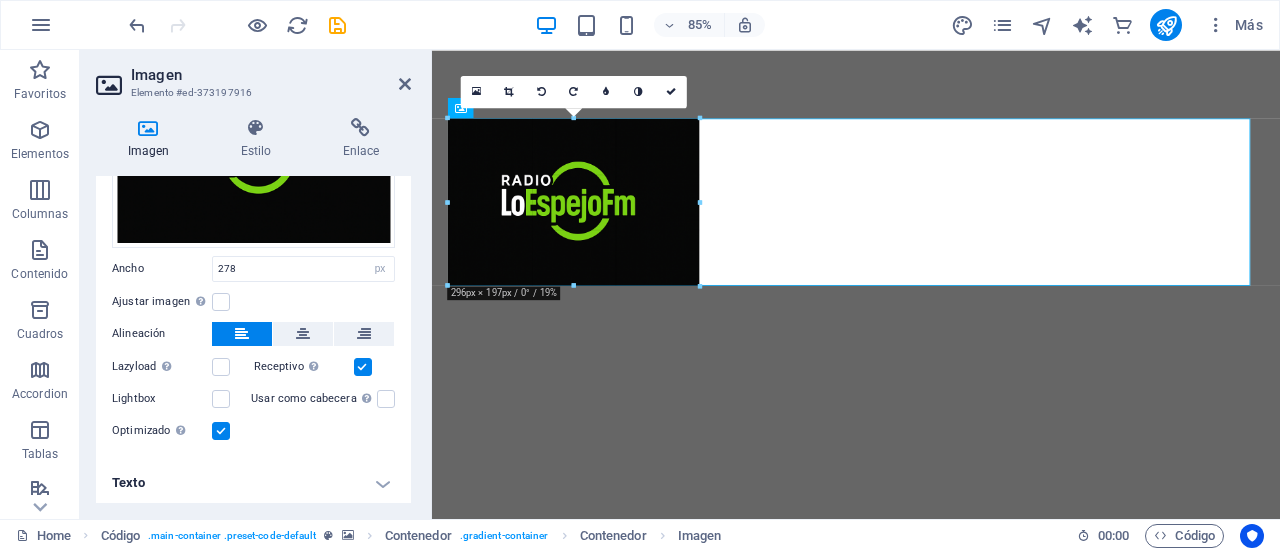 click at bounding box center (856, 284) 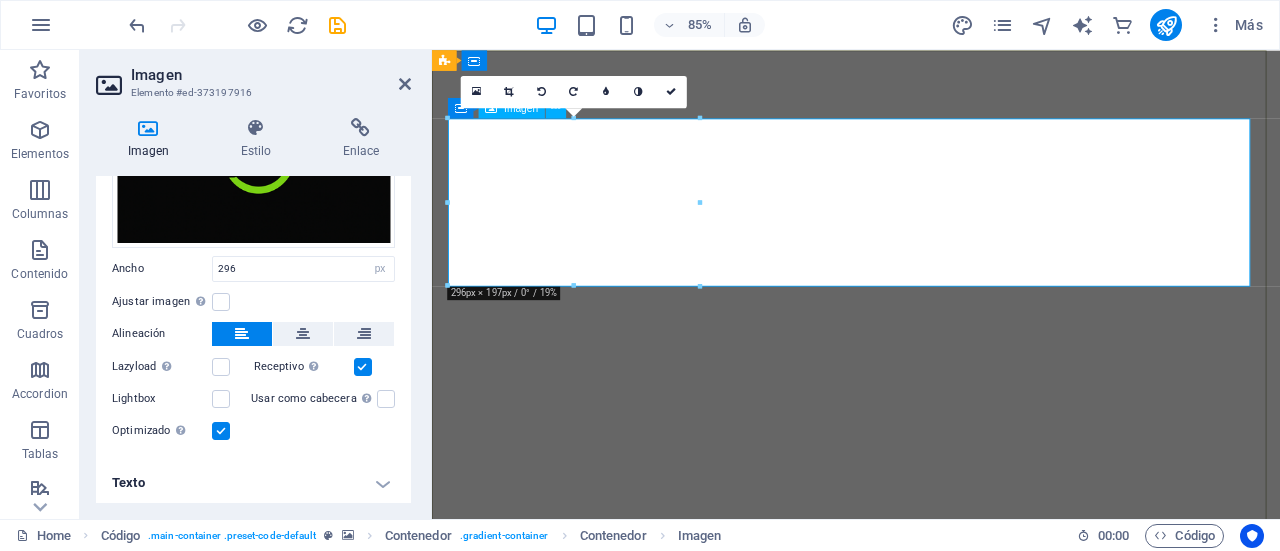 click at bounding box center (931, 1007) 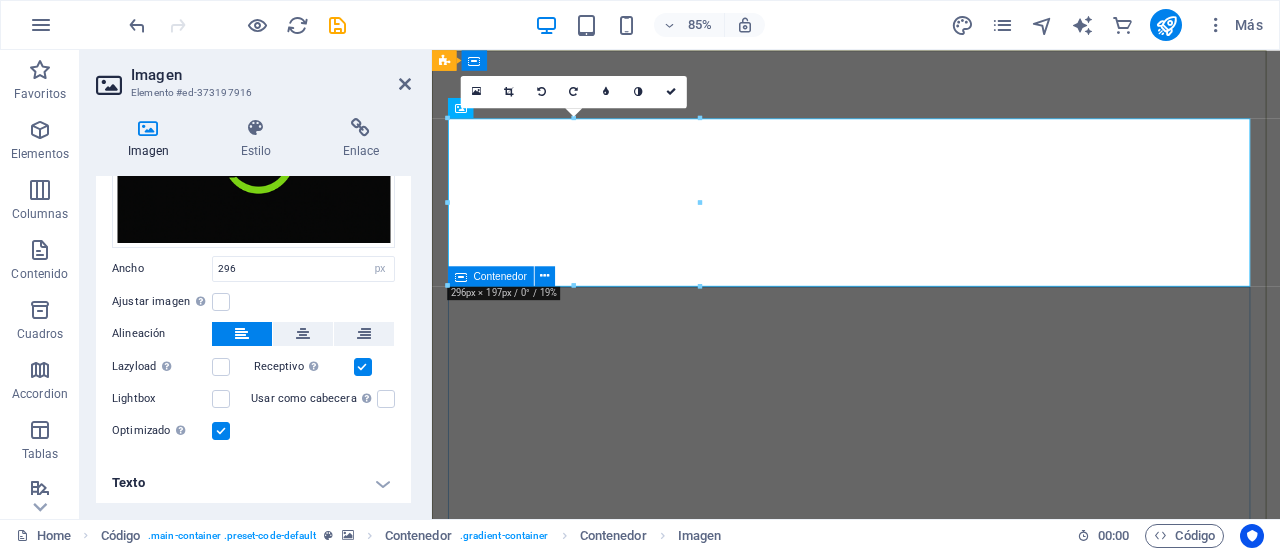 click on "PROXIMAMENTE!! SOMOS LO ESPEJO FM Y PRONTO VOLVEREMOS CON TODO, TUS PROGRAMAS FAVORITOS EN VIVO, PORTAL DE NOTICIAS Y MUCHO MAS, SOMOS LA ALTERNATIVA EN EL DIAL DE LA COMUNA DE LO ESPEJO
POTENCIADO POR:" at bounding box center (931, 2786) 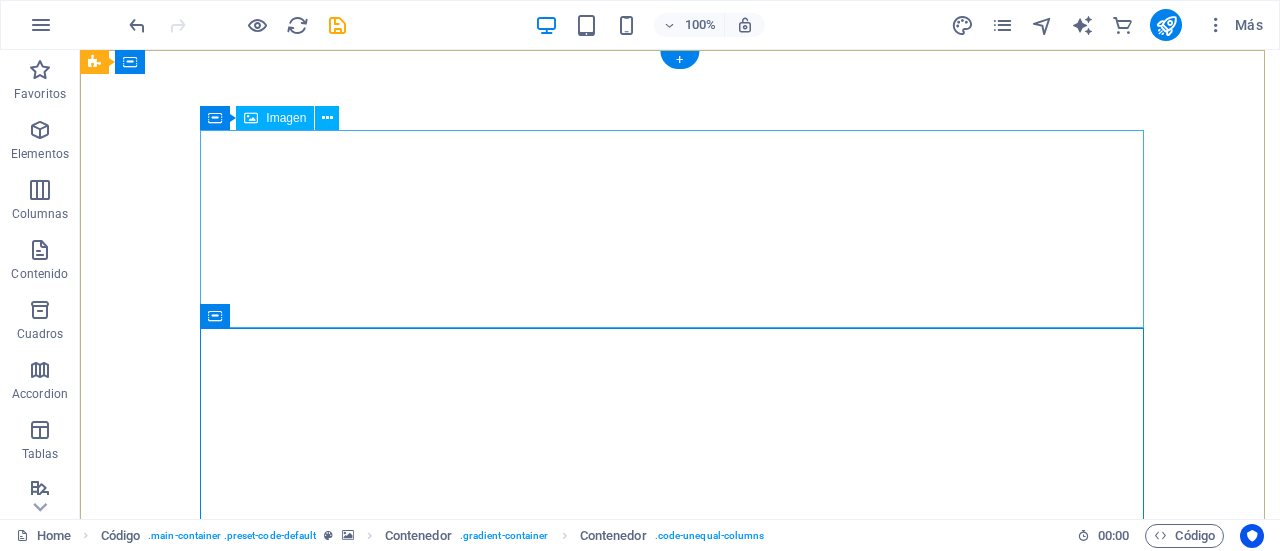 click at bounding box center [680, 1008] 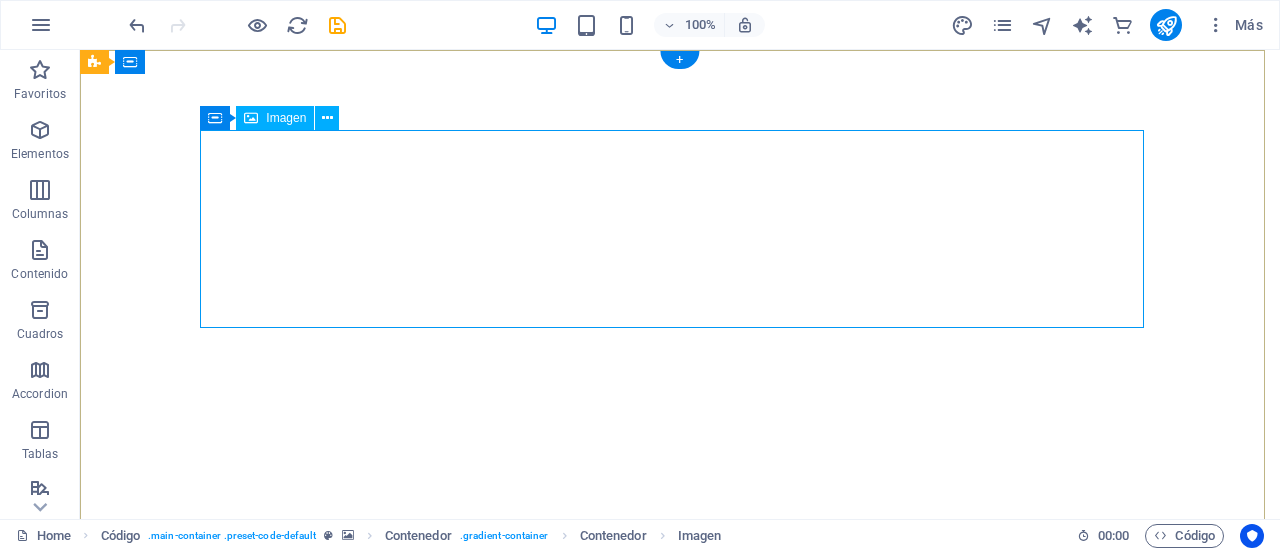 click at bounding box center (680, 1008) 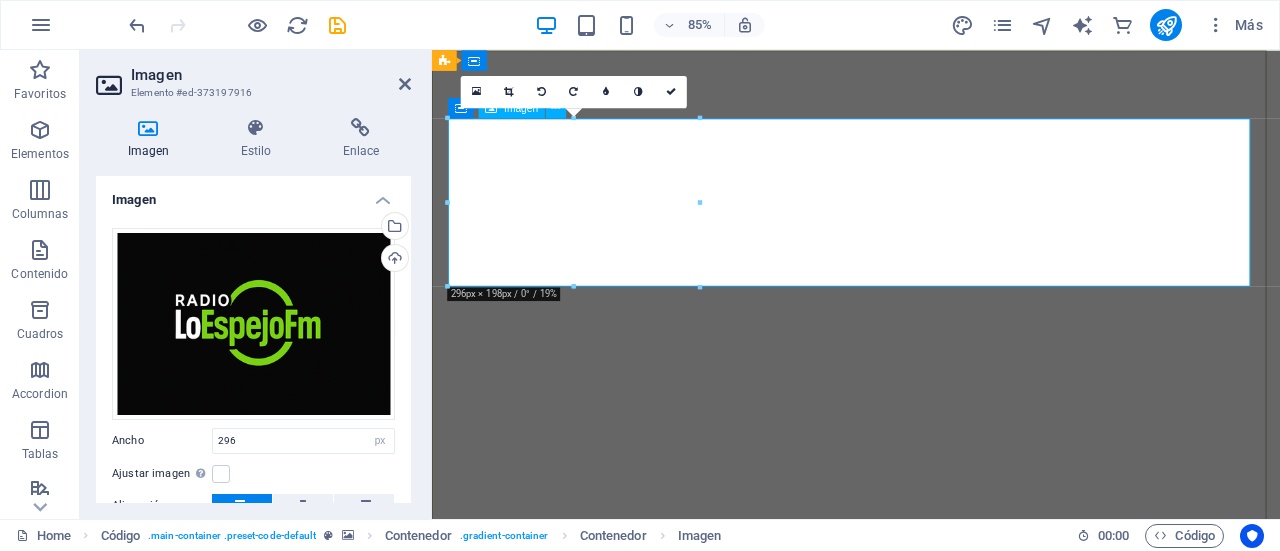 click at bounding box center [931, 1008] 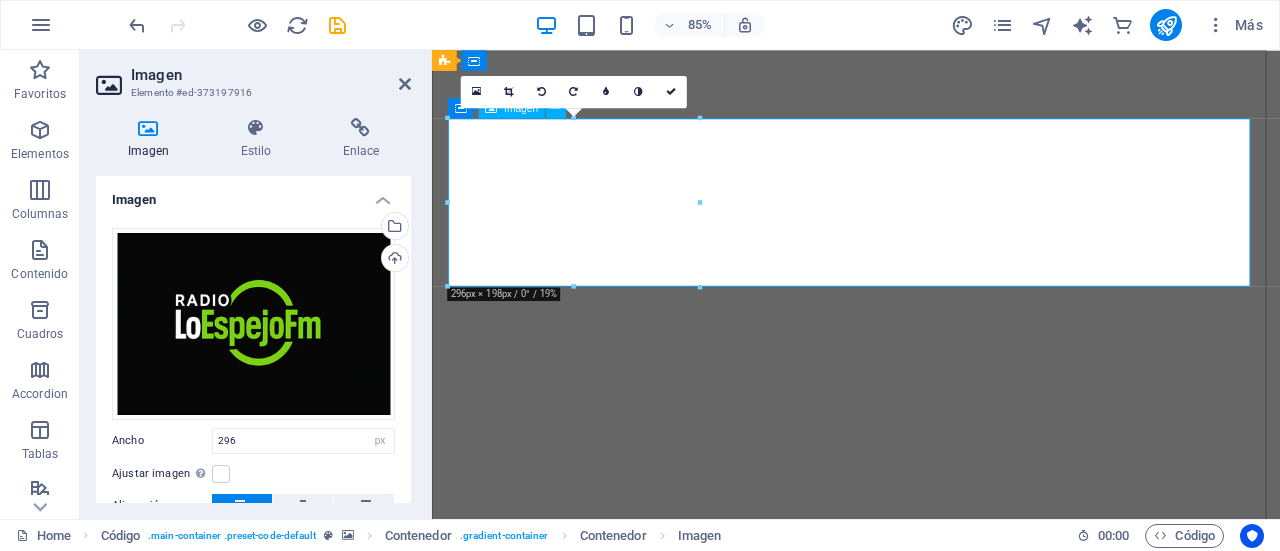 click at bounding box center [931, 1008] 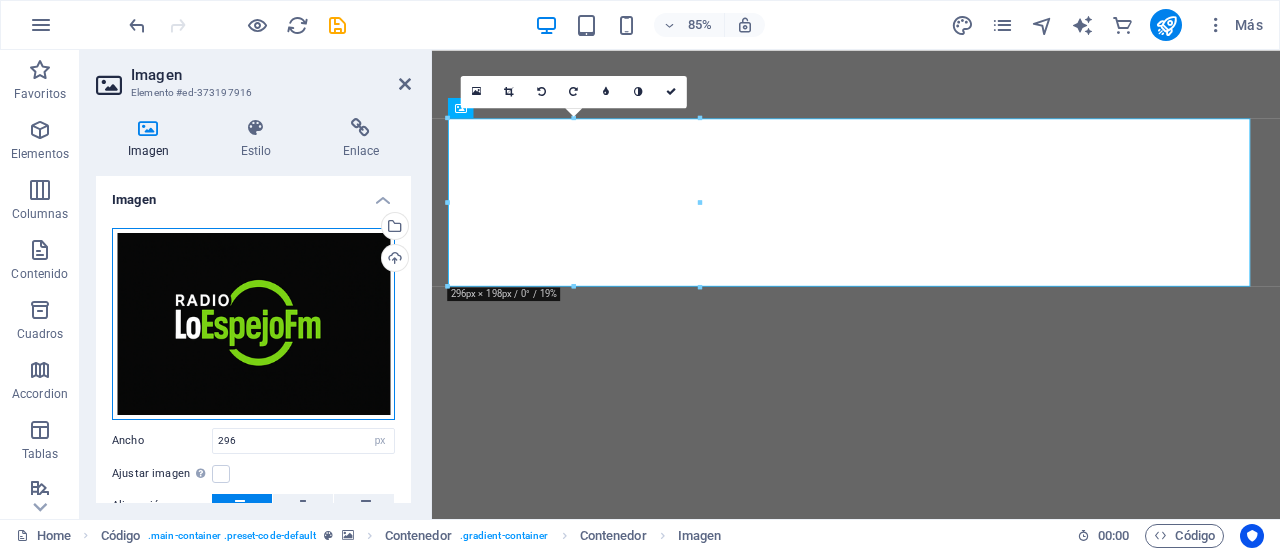 click on "Arrastra archivos aquí, haz clic para escoger archivos o  selecciona archivos de Archivos o de nuestra galería gratuita de fotos y vídeos" at bounding box center (253, 324) 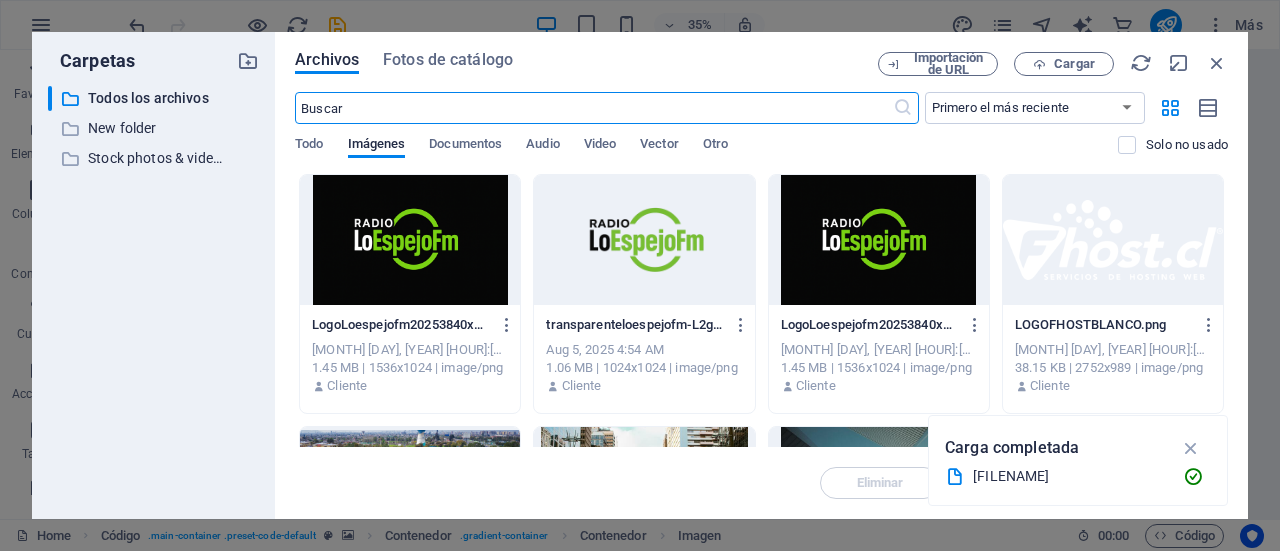 click at bounding box center [410, 240] 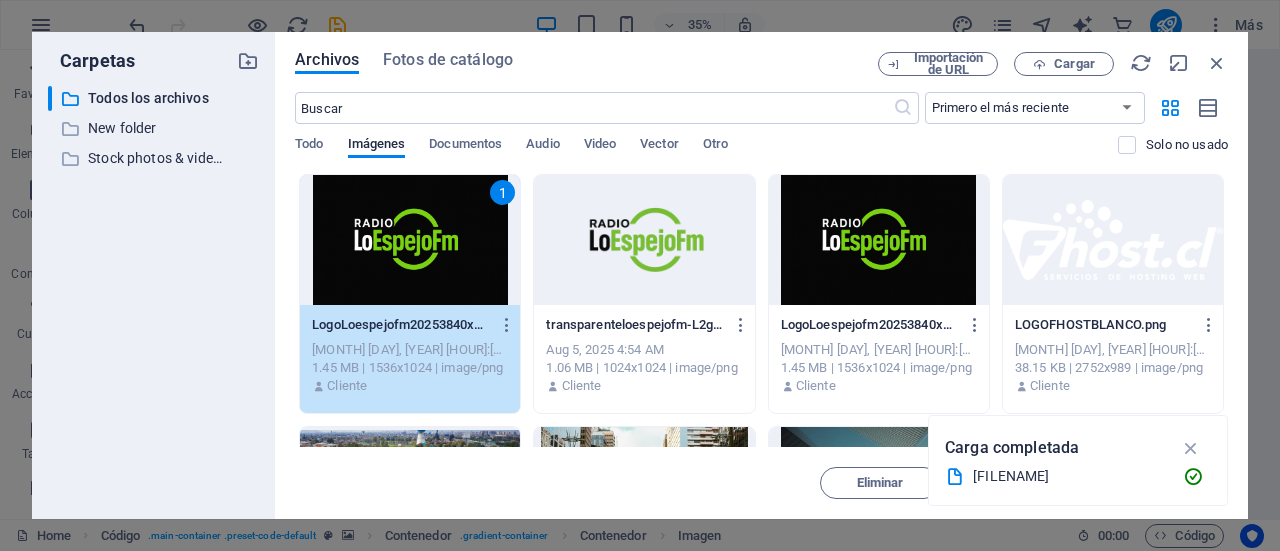 click at bounding box center [644, 240] 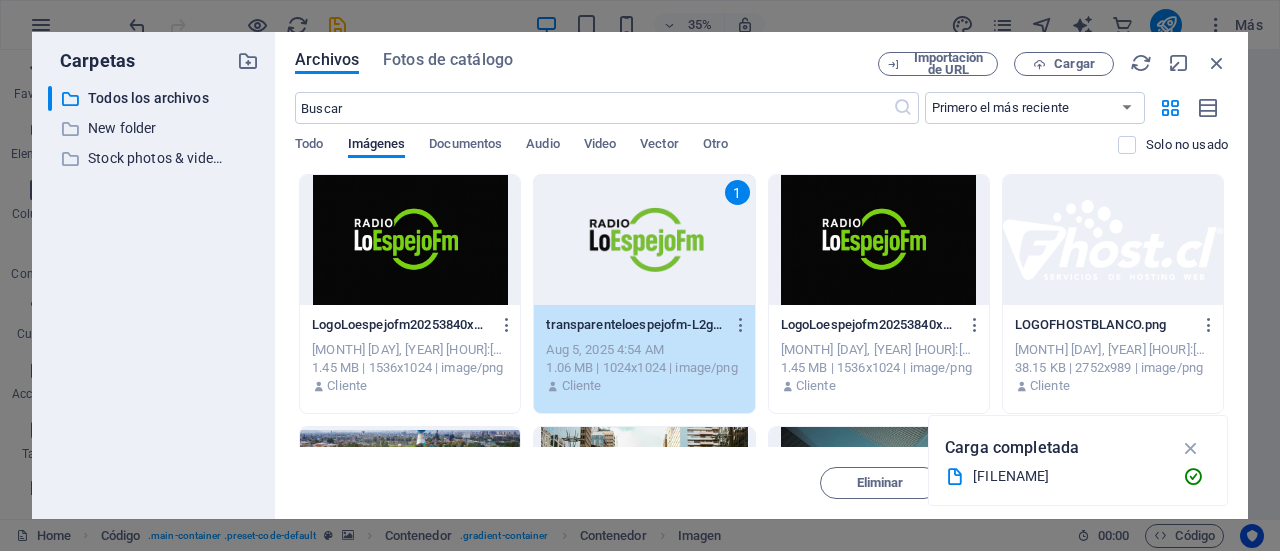 click on "1" at bounding box center (644, 240) 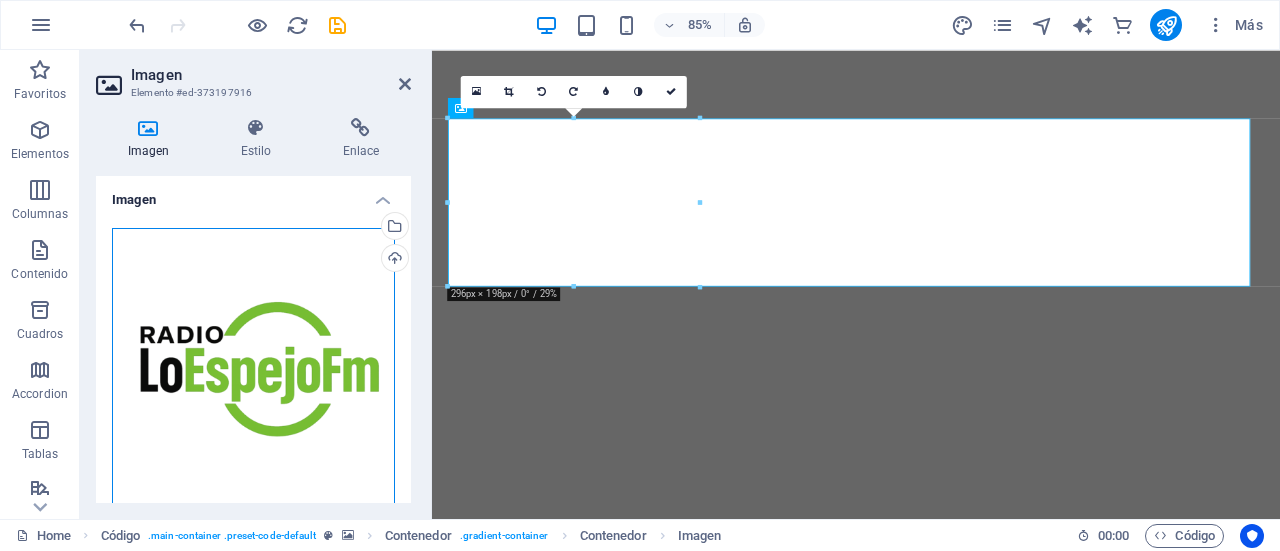 click on "Arrastra archivos aquí, haz clic para escoger archivos o  selecciona archivos de Archivos o de nuestra galería gratuita de fotos y vídeos" at bounding box center [253, 369] 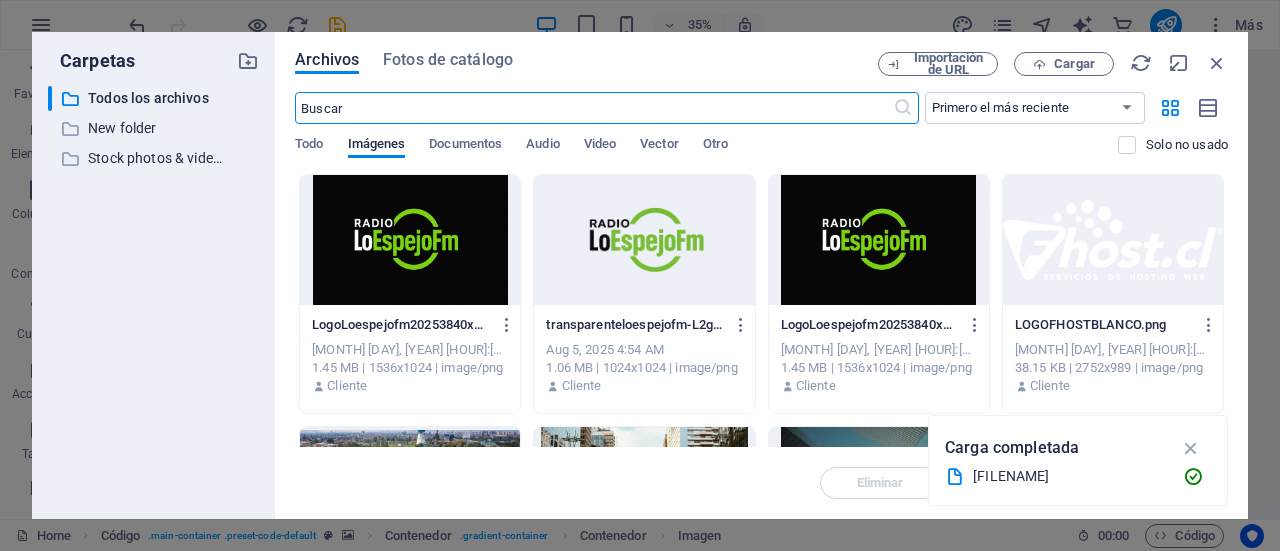 click at bounding box center (644, 240) 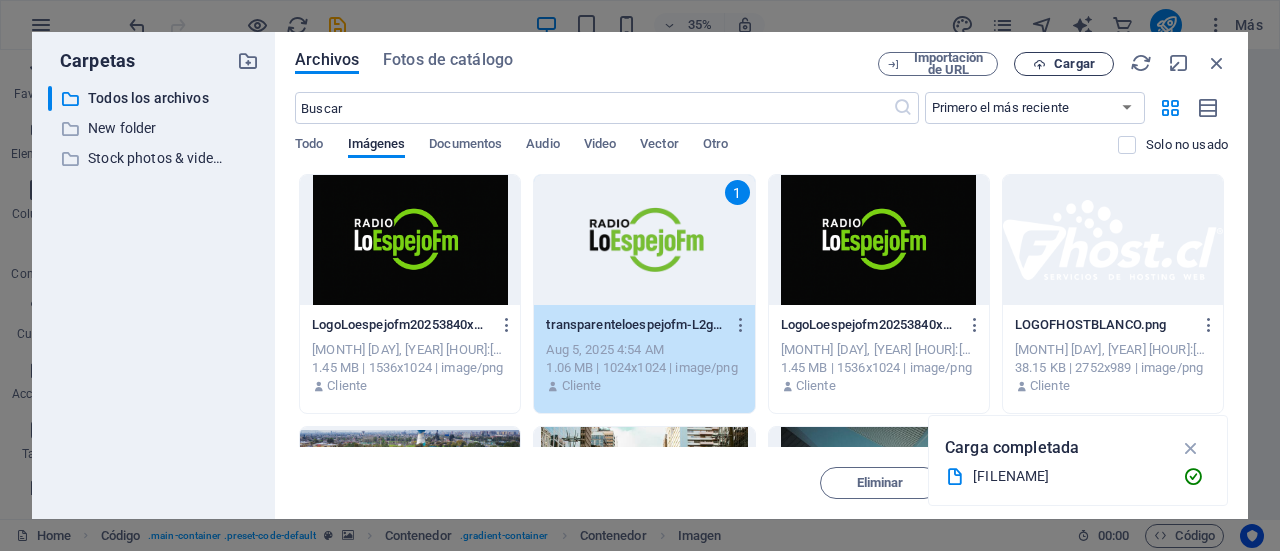 click on "Cargar" at bounding box center [1074, 64] 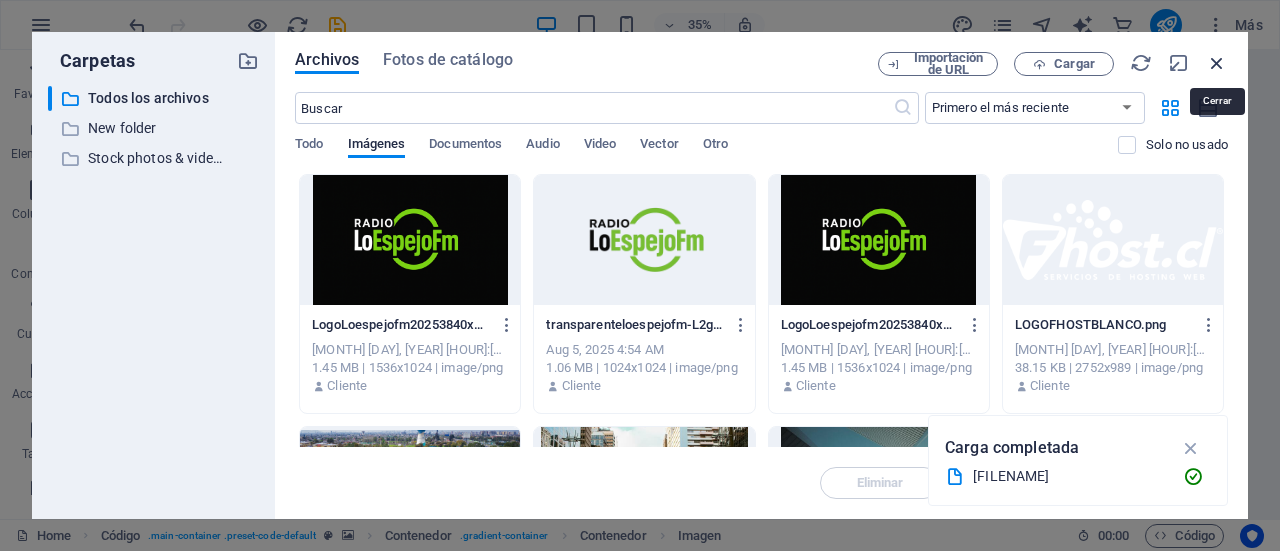 click at bounding box center [1217, 63] 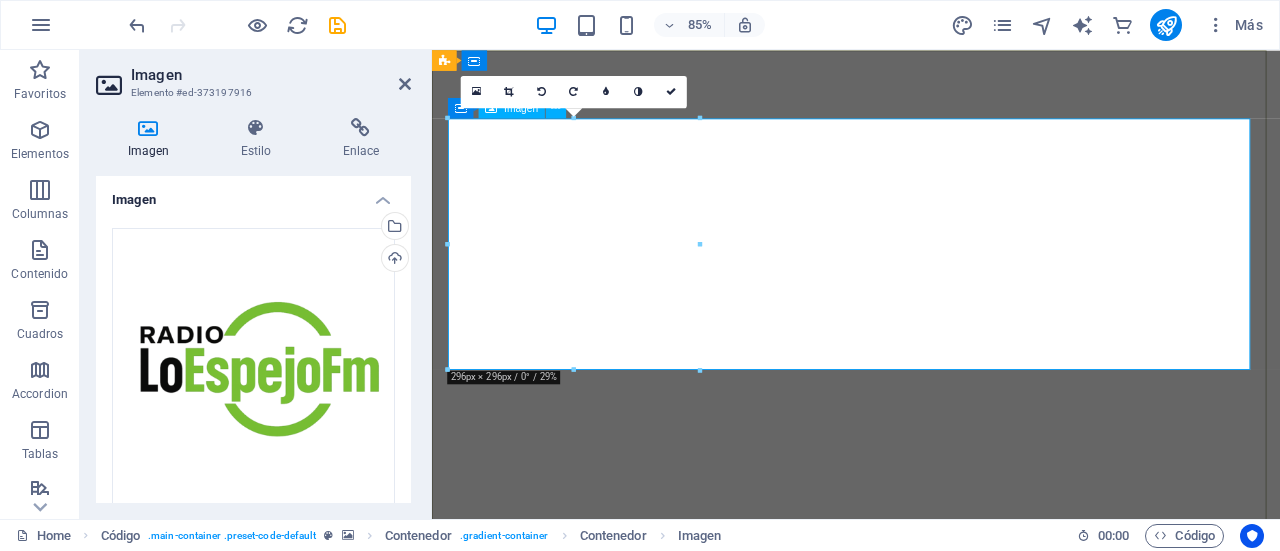 click at bounding box center (931, 1058) 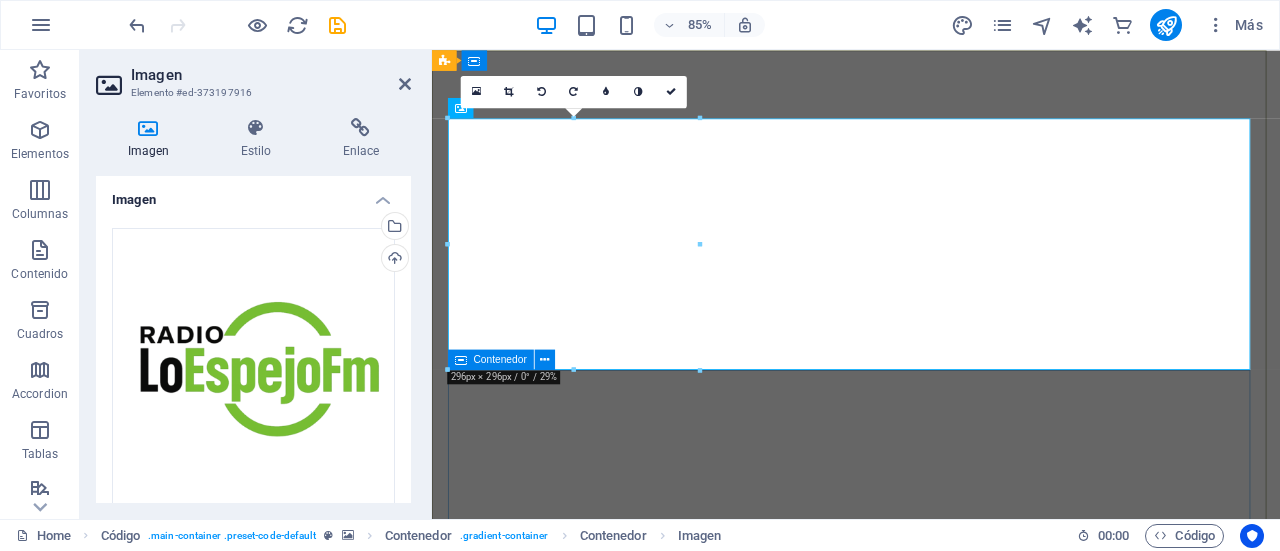 click on "PROXIMAMENTE!! SOMOS LO ESPEJO FM Y PRONTO VOLVEREMOS CON TODO, TUS PROGRAMAS FAVORITOS EN VIVO, PORTAL DE NOTICIAS Y MUCHO MAS, SOMOS LA ALTERNATIVA EN EL DIAL DE LA COMUNA DE LO ESPEJO
POTENCIADO POR:" at bounding box center (931, 2886) 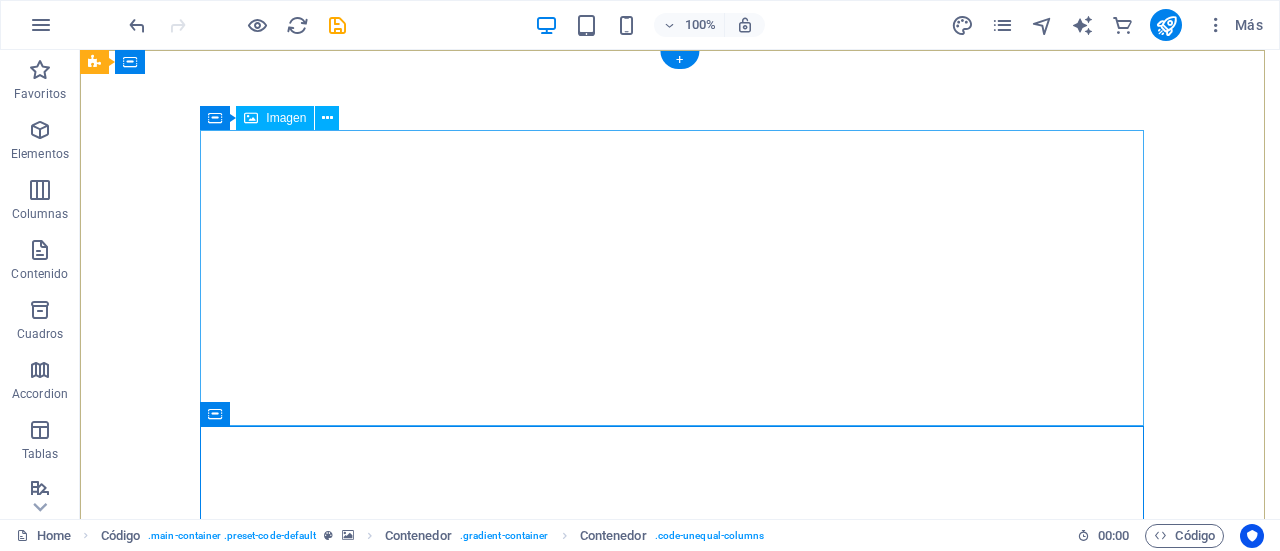 click at bounding box center [680, 1058] 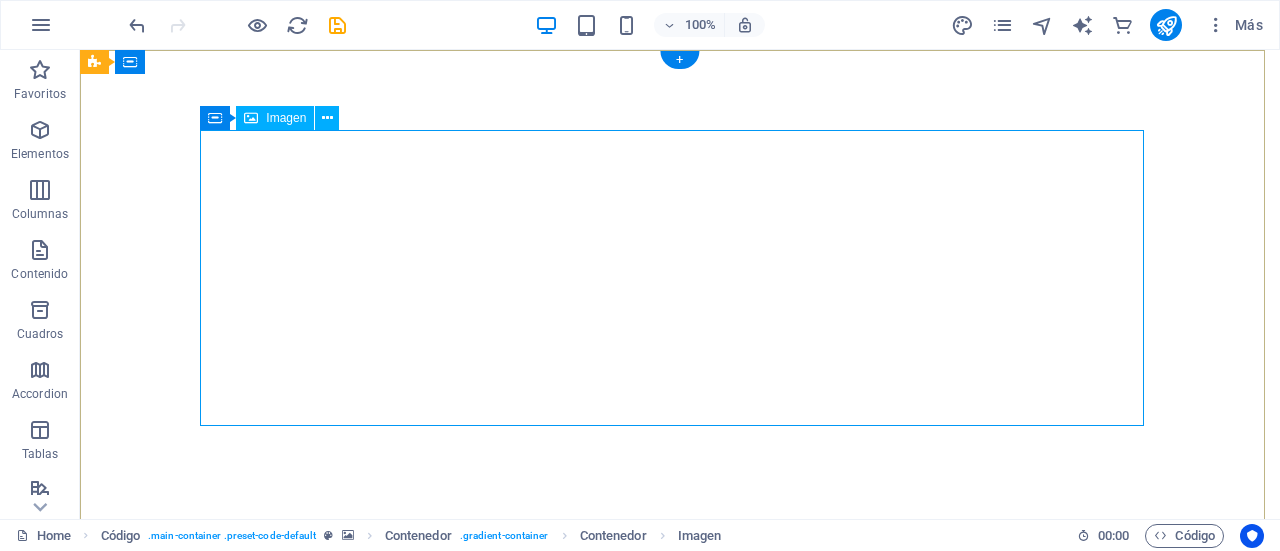 click at bounding box center [680, 1058] 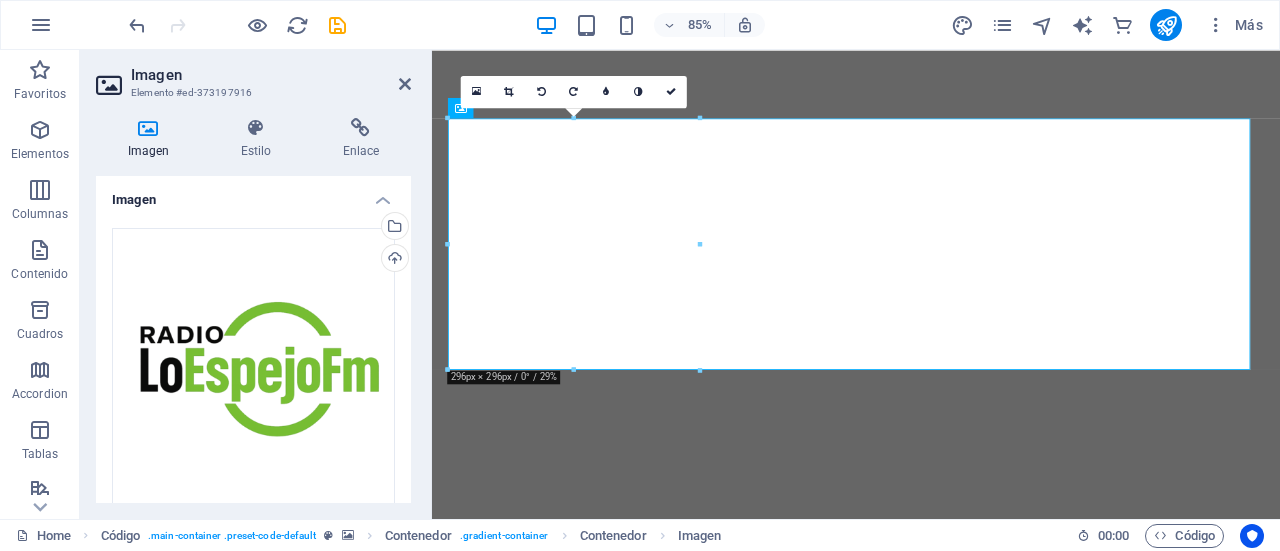 click at bounding box center (700, 244) 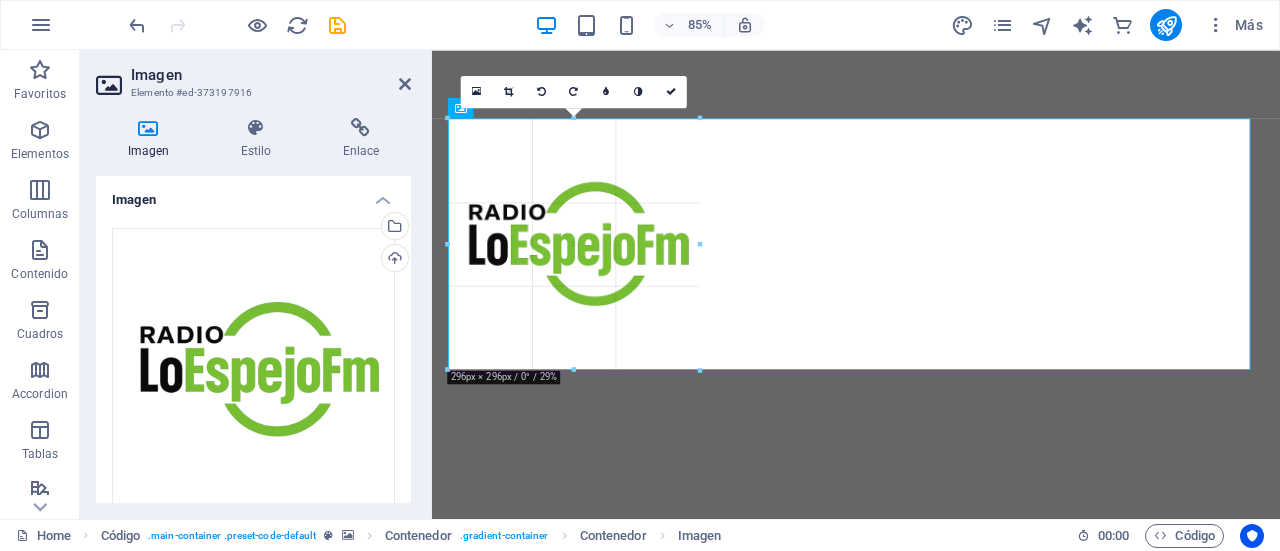 click at bounding box center [701, 370] 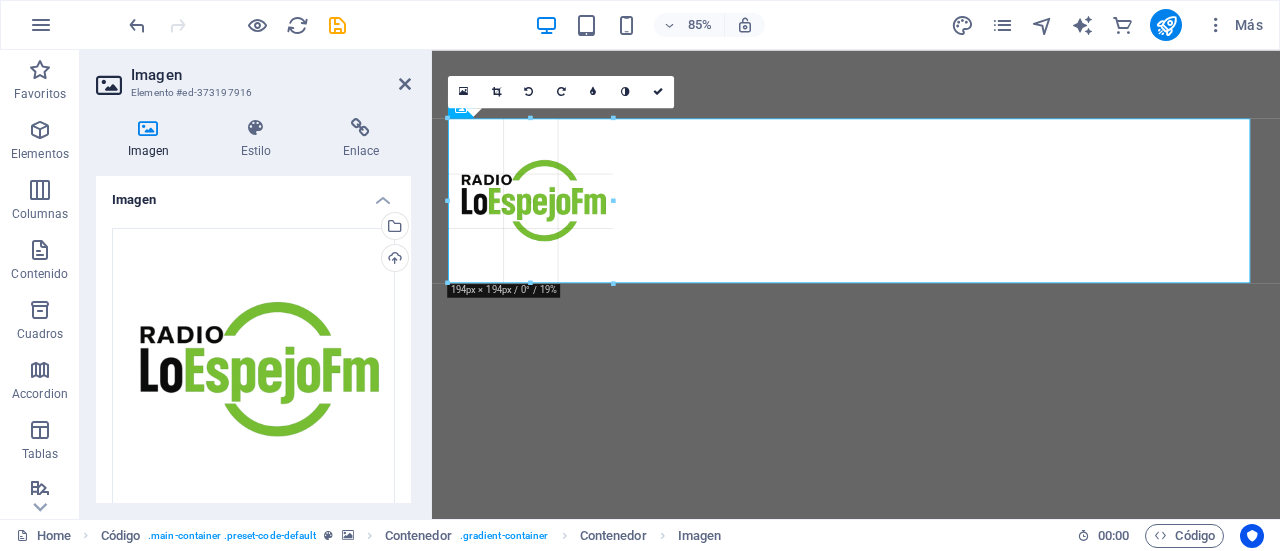drag, startPoint x: 697, startPoint y: 239, endPoint x: 588, endPoint y: 249, distance: 109.457756 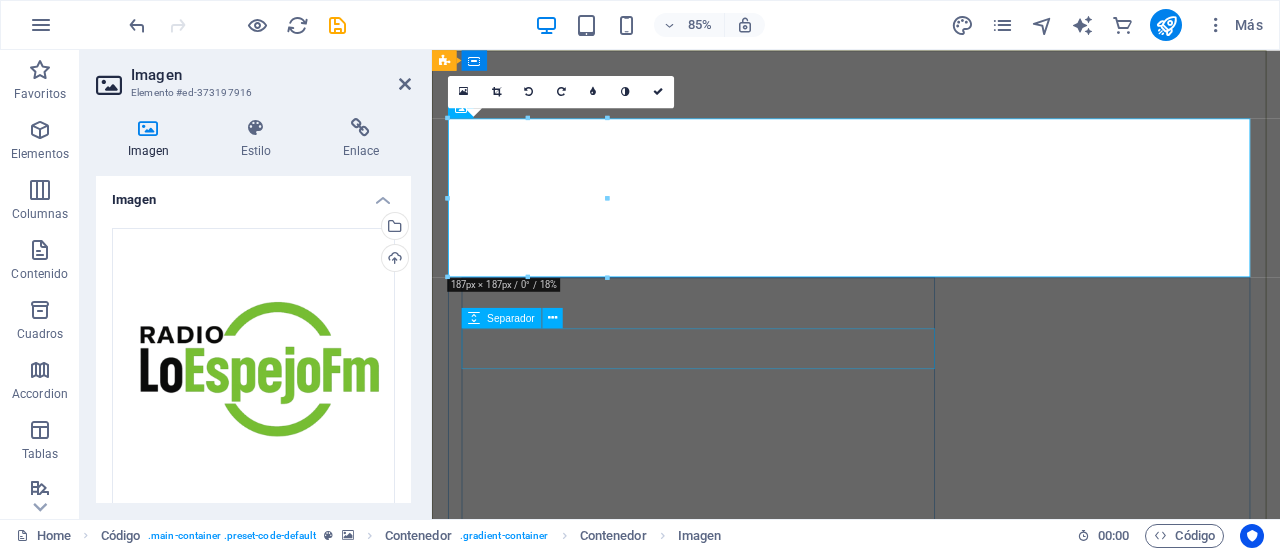 click on "PROXIMAMENTE!! SOMOS LO ESPEJO FM Y PRONTO VOLVEREMOS CON TODO, TUS PROGRAMAS FAVORITOS EN VIVO, PORTAL DE NOTICIAS Y MUCHO MAS, SOMOS LA ALTERNATIVA EN EL DIAL DE LA COMUNA DE LO ESPEJO
POTENCIADO POR:" at bounding box center (931, 2766) 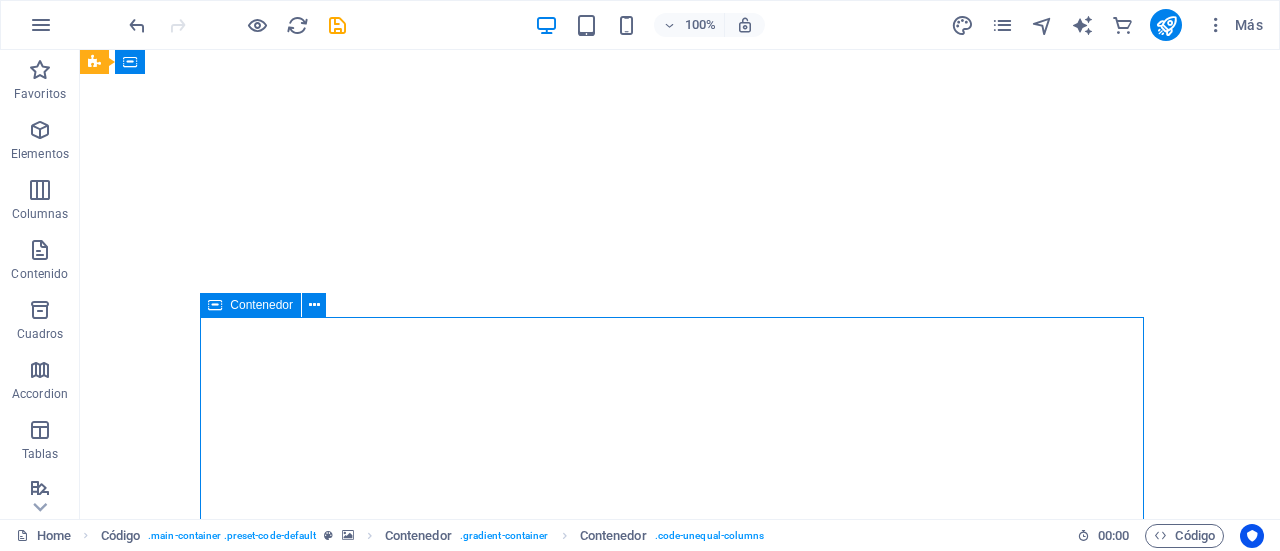 click on "PROXIMAMENTE!! SOMOS LO ESPEJO FM Y PRONTO VOLVEREMOS CON TODO, TUS PROGRAMAS FAVORITOS EN VIVO, PORTAL DE NOTICIAS Y MUCHO MAS, SOMOS LA ALTERNATIVA EN EL DIAL DE LA COMUNA DE LO ESPEJO
POTENCIADO POR:" at bounding box center (680, 3063) 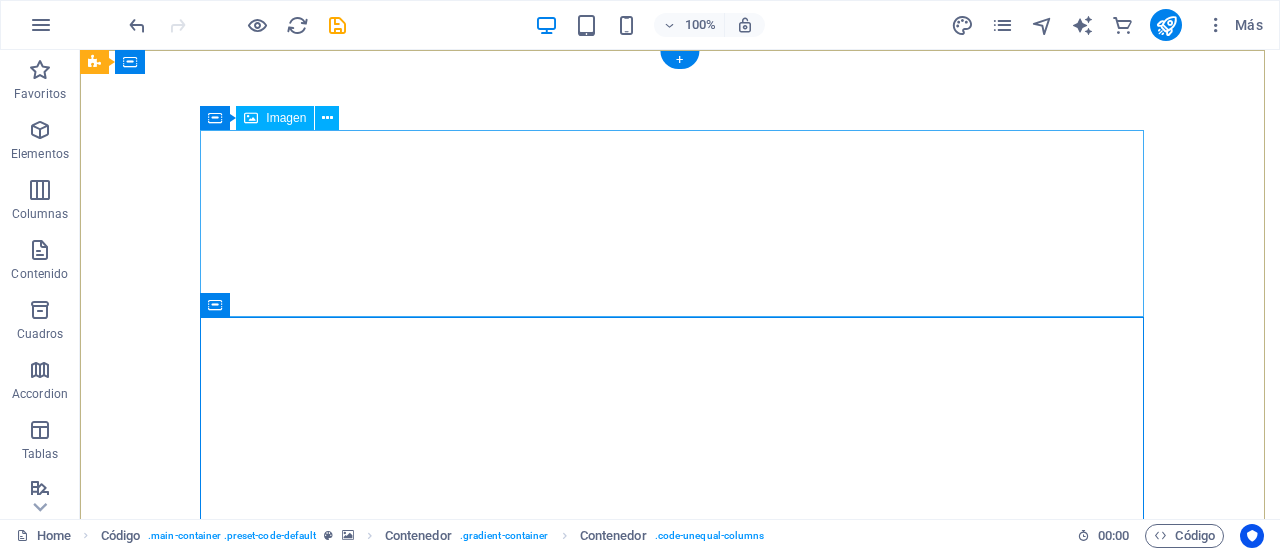 click at bounding box center (680, 992) 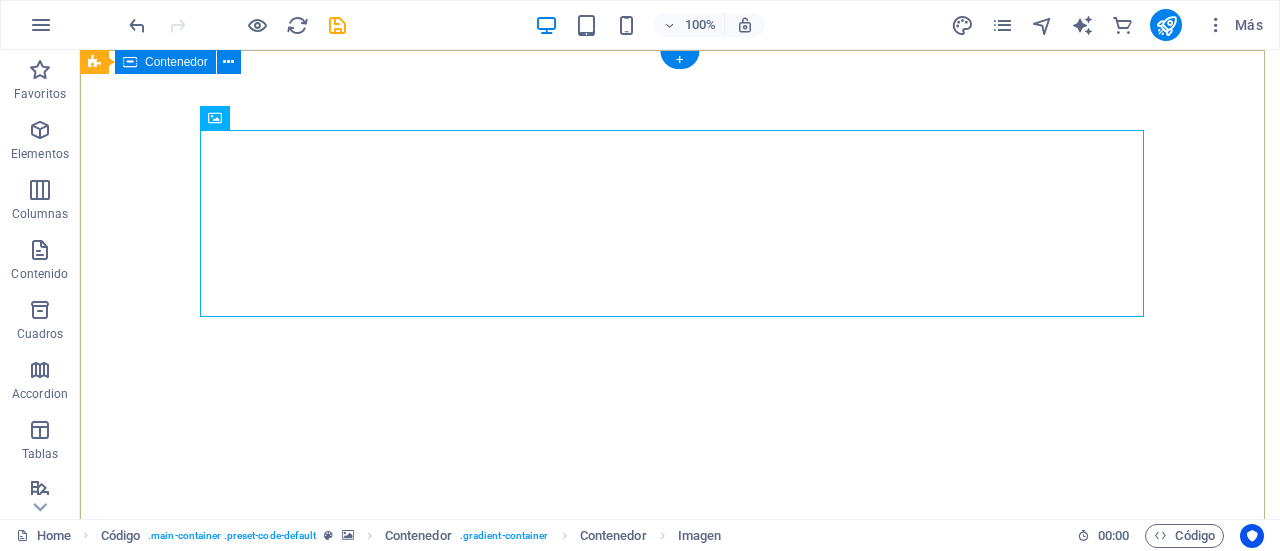 click on "PROXIMAMENTE!! SOMOS LO ESPEJO FM Y PRONTO VOLVEREMOS CON TODO, TUS PROGRAMAS FAVORITOS EN VIVO, PORTAL DE NOTICIAS Y MUCHO MAS, SOMOS LA ALTERNATIVA EN EL DIAL DE LA COMUNA DE LO ESPEJO
POTENCIADO POR:" at bounding box center (680, 2968) 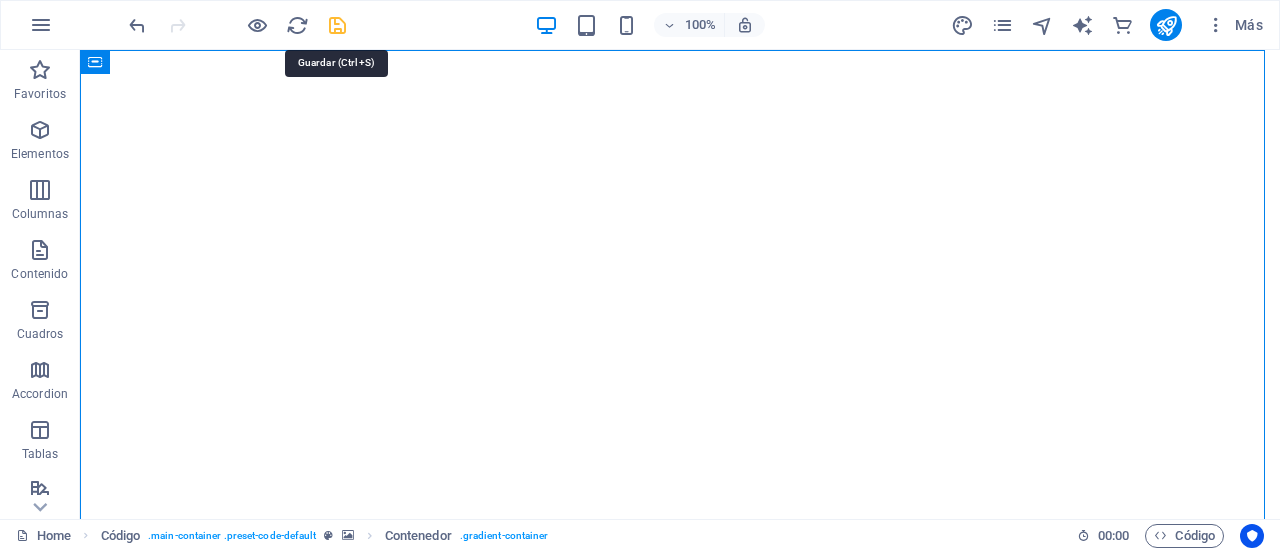 click at bounding box center [337, 25] 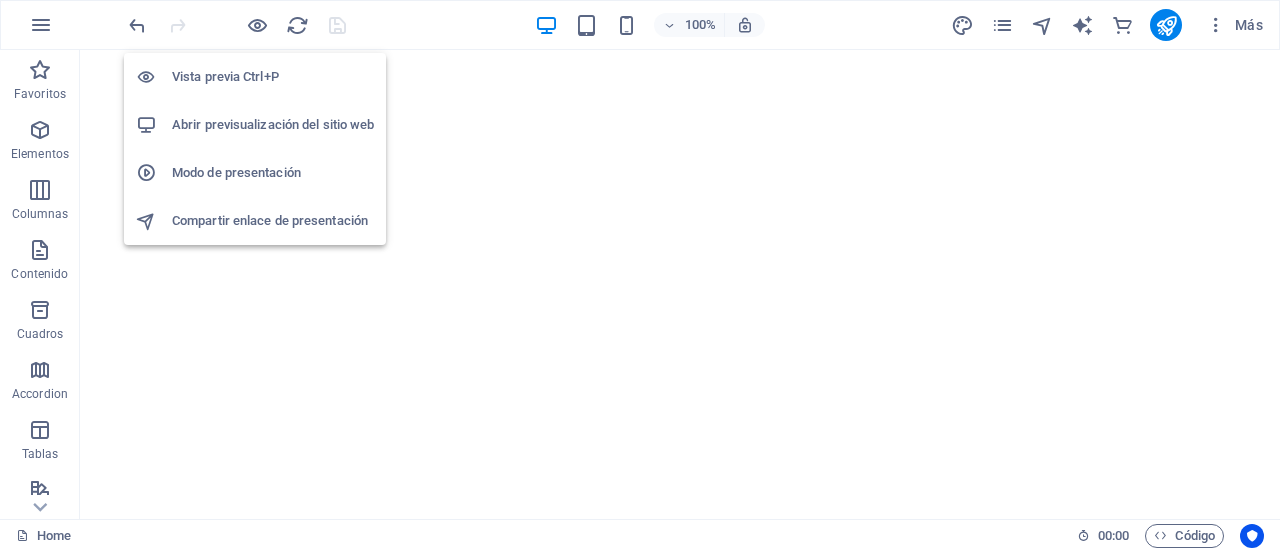 click on "Abrir previsualización del sitio web" at bounding box center [273, 125] 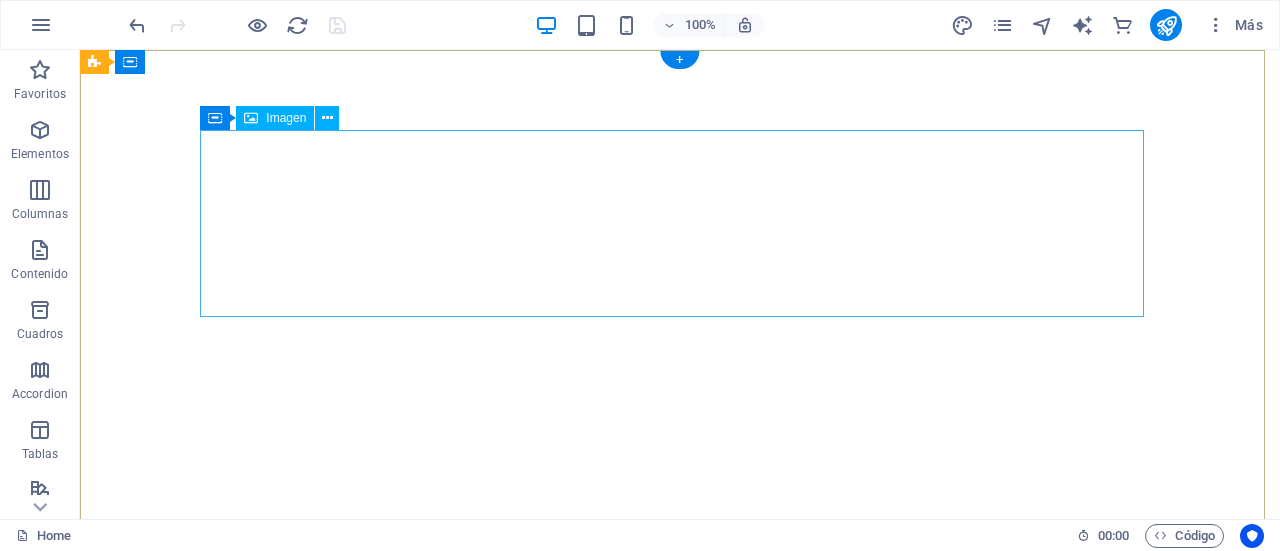 click at bounding box center (680, 992) 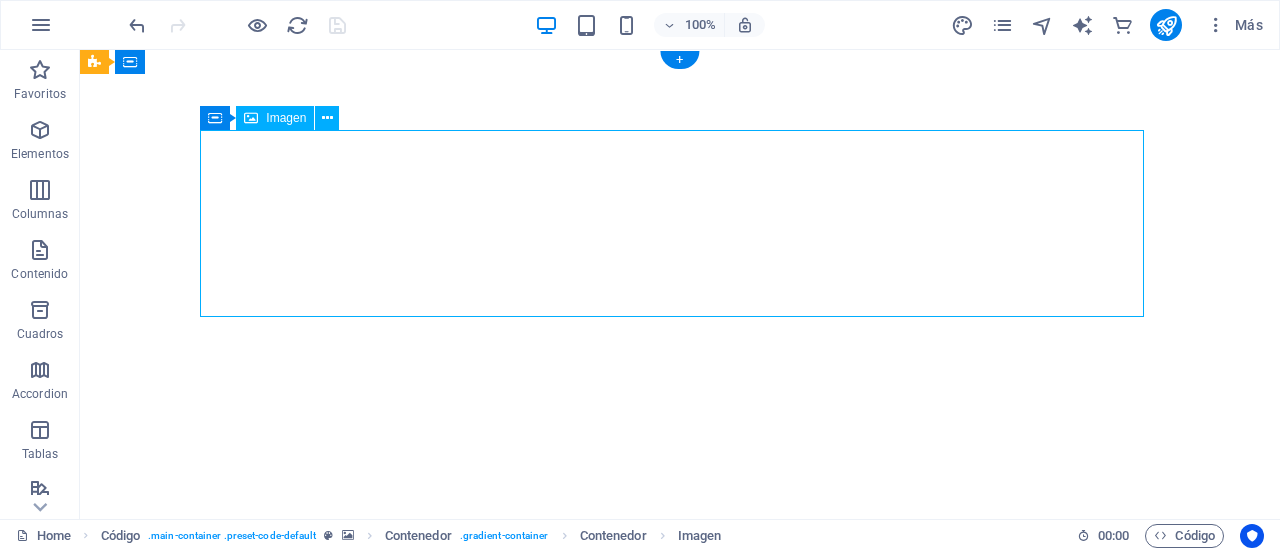 click at bounding box center [680, 992] 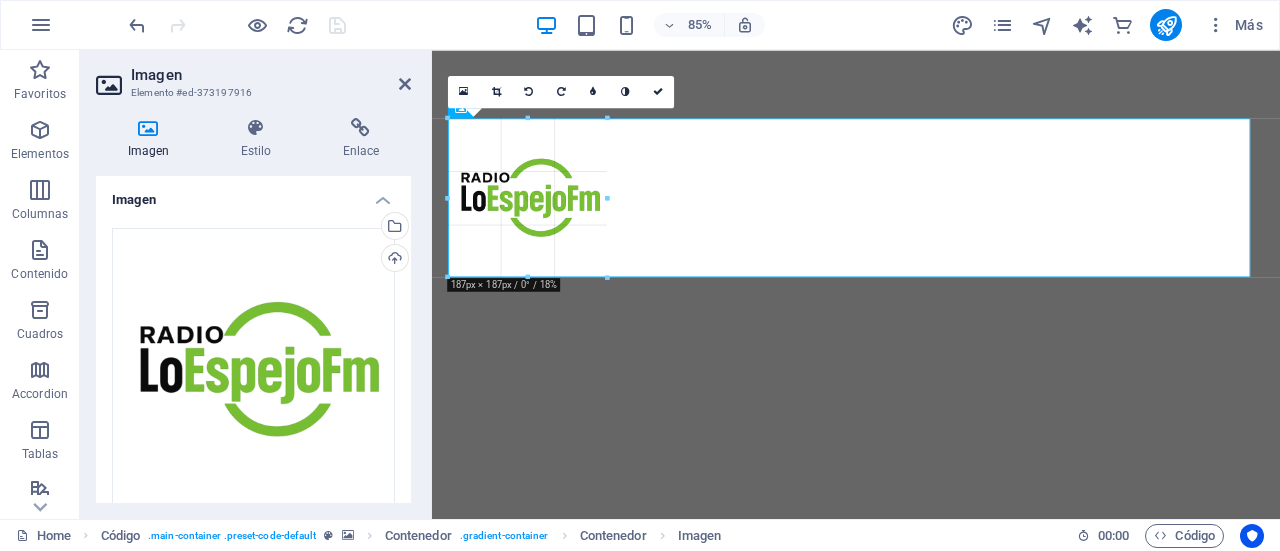 drag, startPoint x: 451, startPoint y: 272, endPoint x: 478, endPoint y: 266, distance: 27.658634 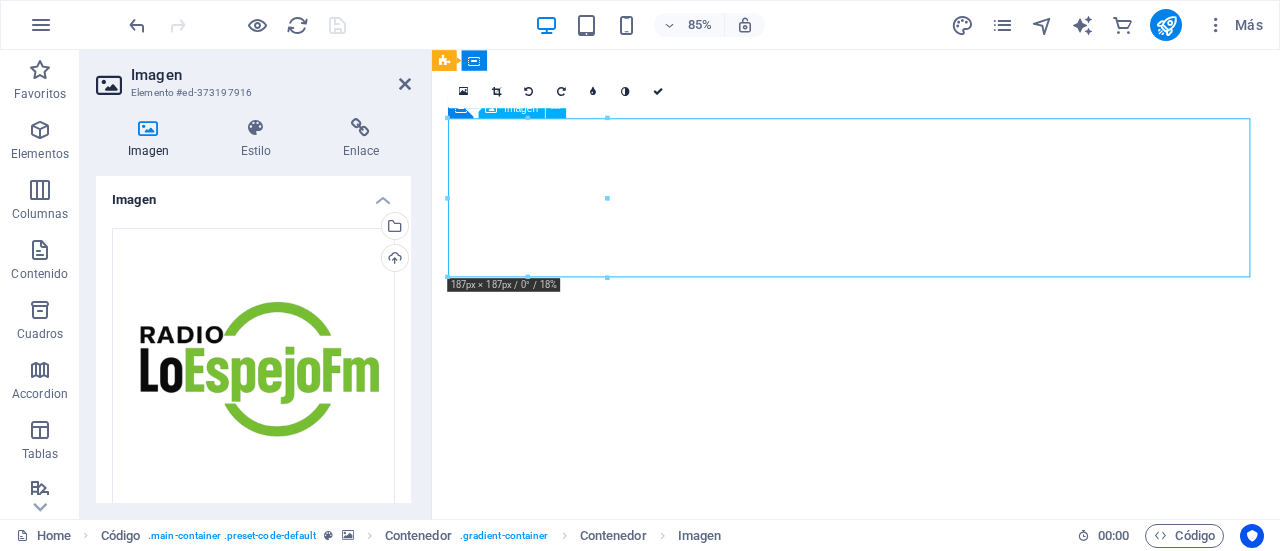 drag, startPoint x: 581, startPoint y: 212, endPoint x: 740, endPoint y: 213, distance: 159.00314 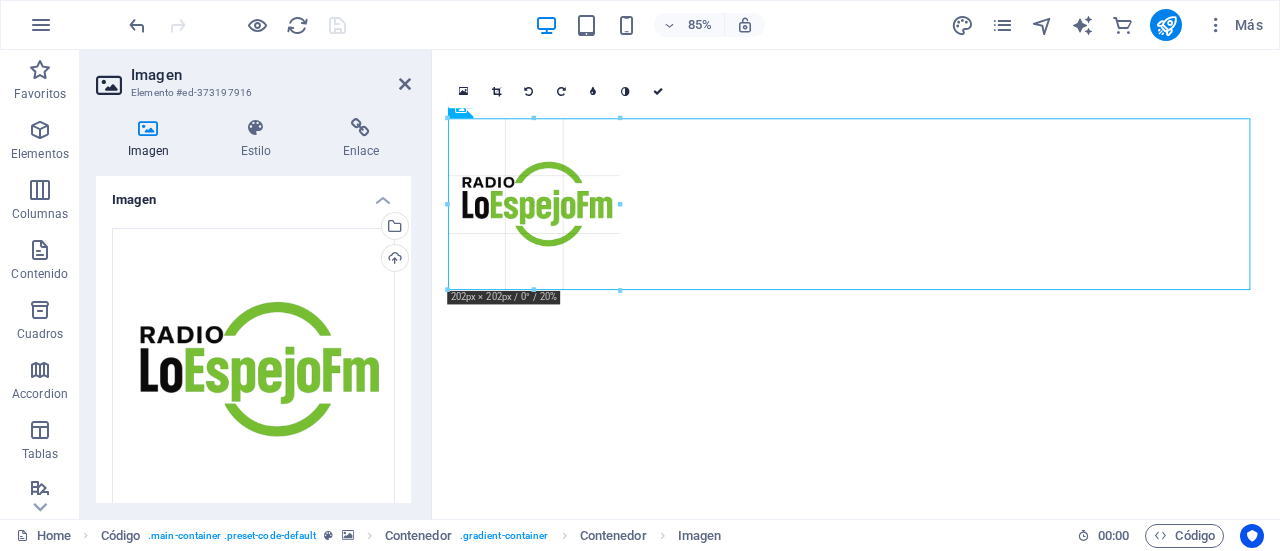 drag, startPoint x: 609, startPoint y: 201, endPoint x: 228, endPoint y: 177, distance: 381.75516 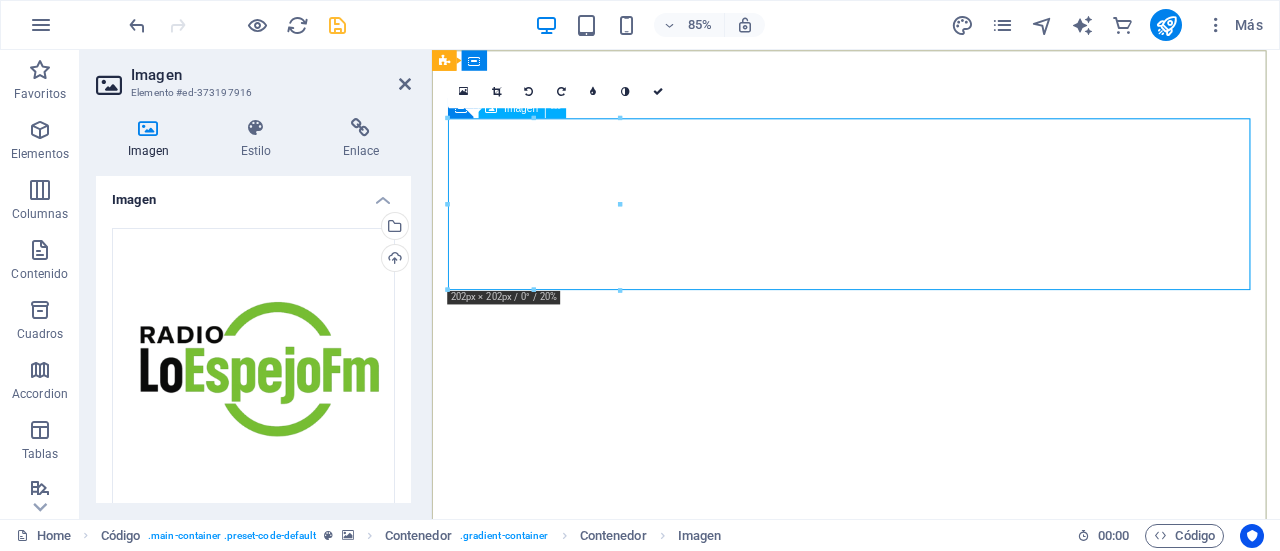 click at bounding box center [931, 1015] 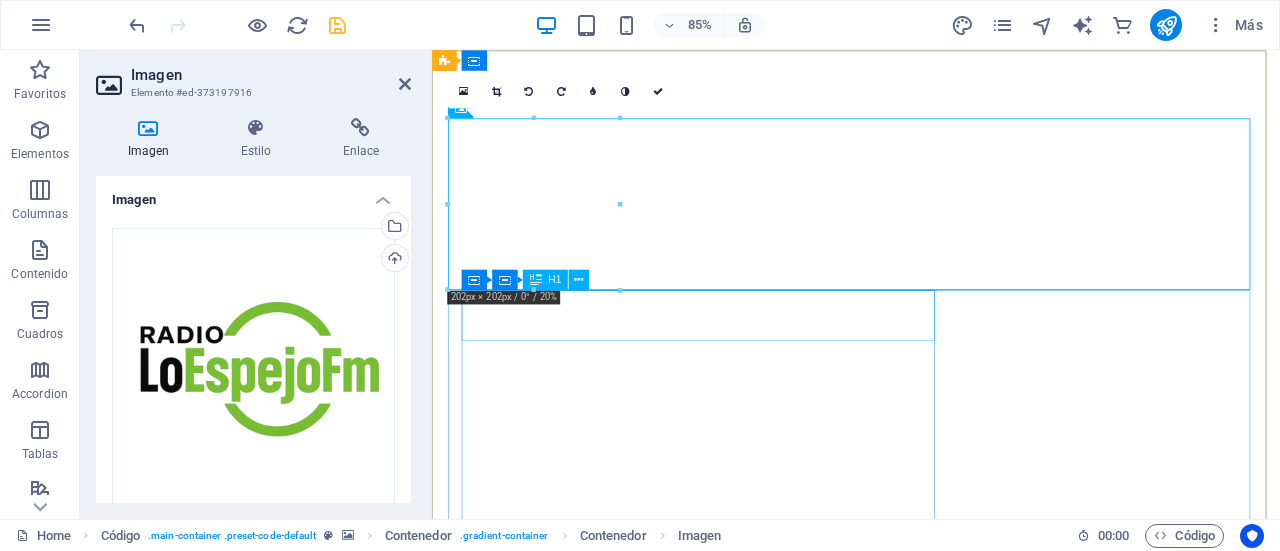 click on "PROXIMAMENTE!!" at bounding box center (931, 1157) 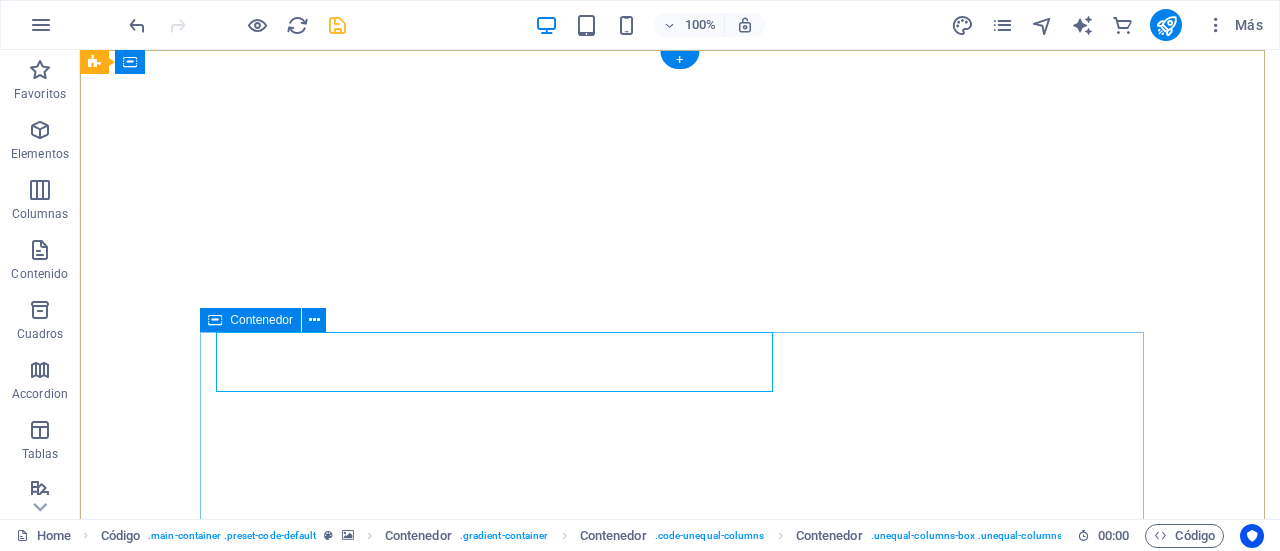 click on "PROXIMAMENTE!! SOMOS LO ESPEJO FM Y PRONTO VOLVEREMOS CON TODO, TUS PROGRAMAS FAVORITOS EN VIVO, PORTAL DE NOTICIAS Y MUCHO MAS, SOMOS LA ALTERNATIVA EN EL DIAL DE LA COMUNA DE LO ESPEJO
POTENCIADO POR:" at bounding box center (680, 3093) 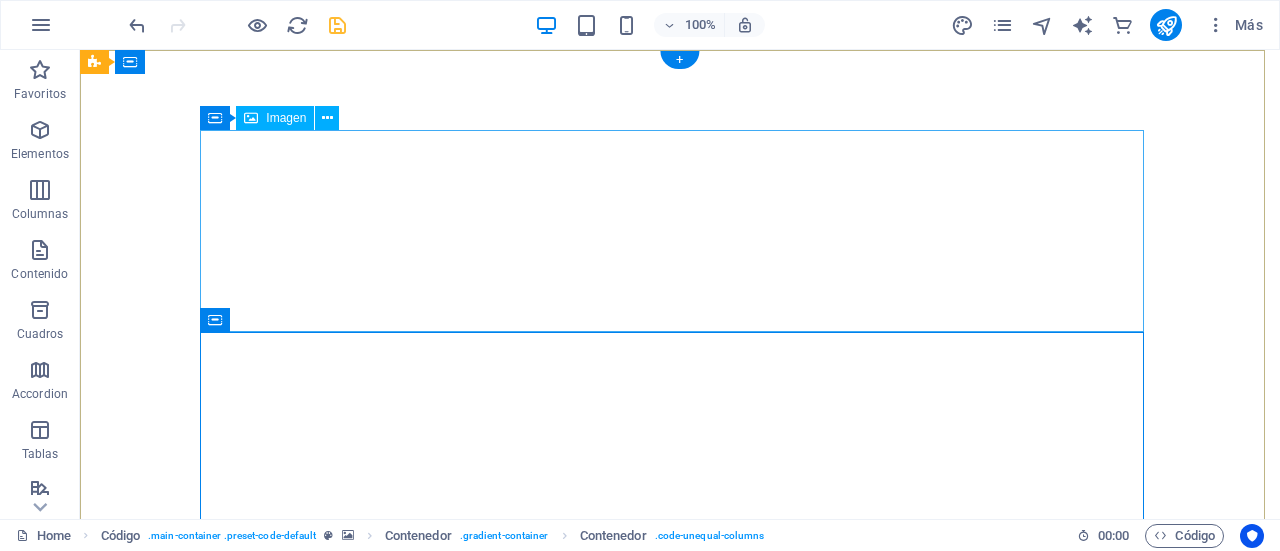 click at bounding box center [680, 1015] 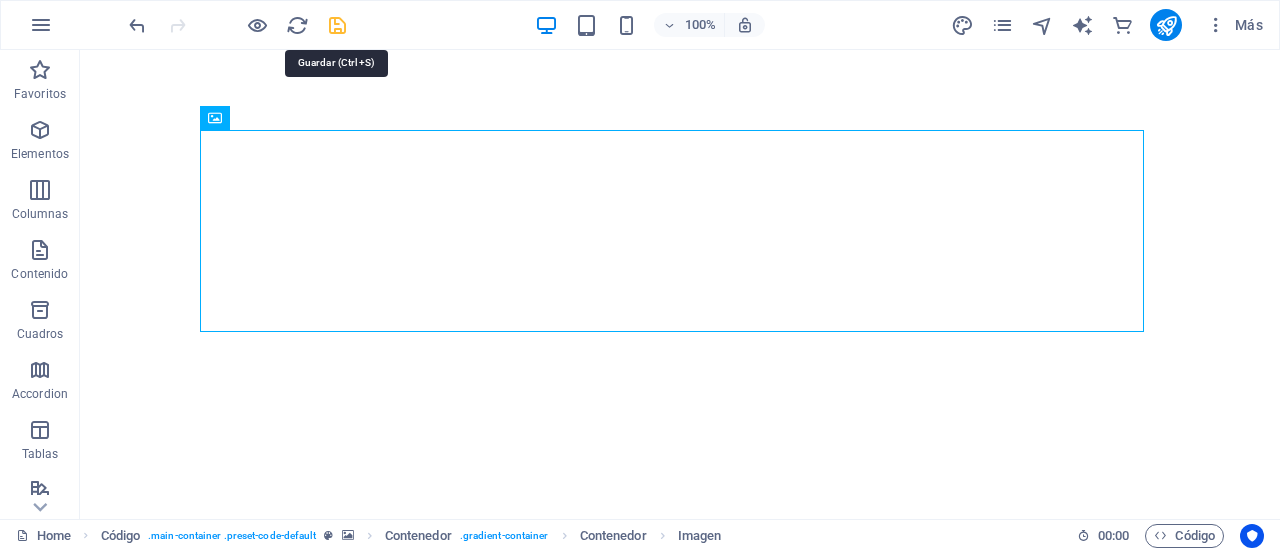 click at bounding box center (337, 25) 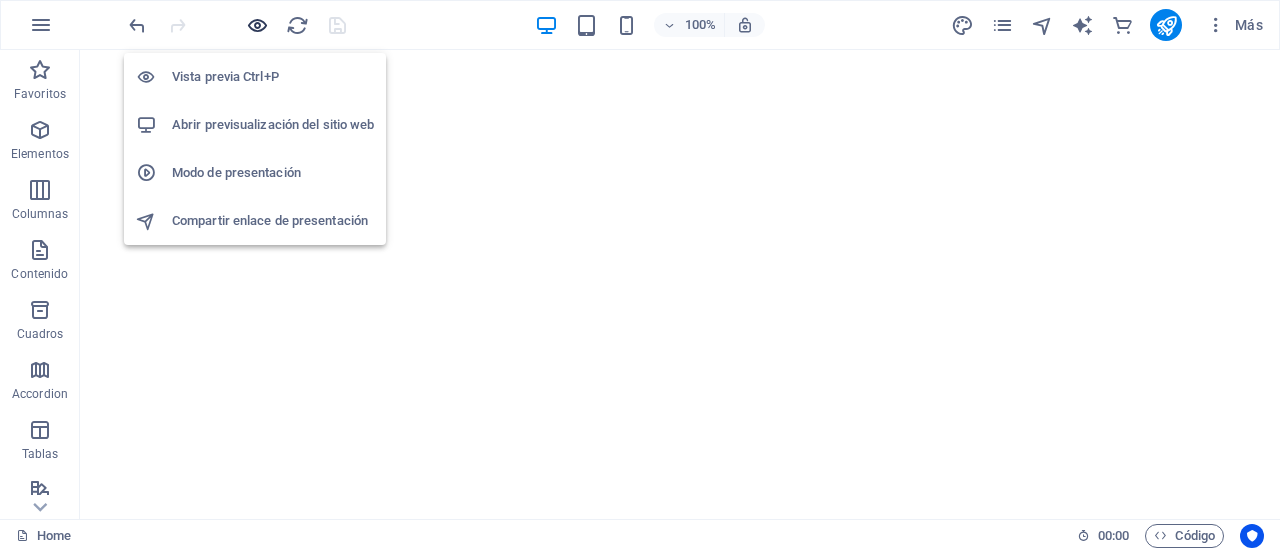 click at bounding box center [257, 25] 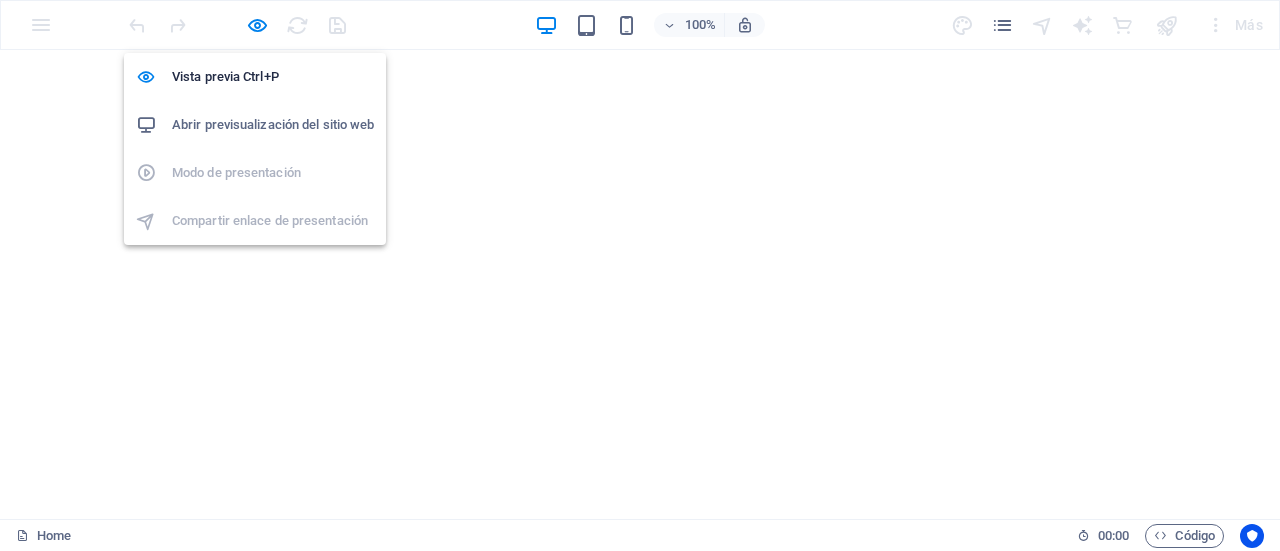 click on "Abrir previsualización del sitio web" at bounding box center [273, 125] 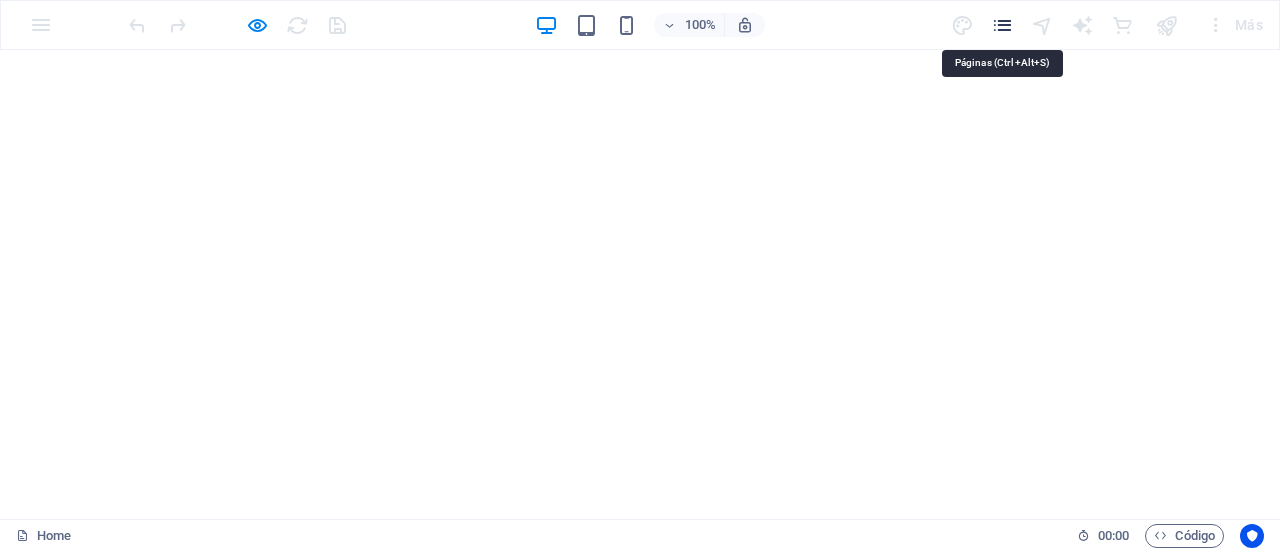 click at bounding box center (1002, 25) 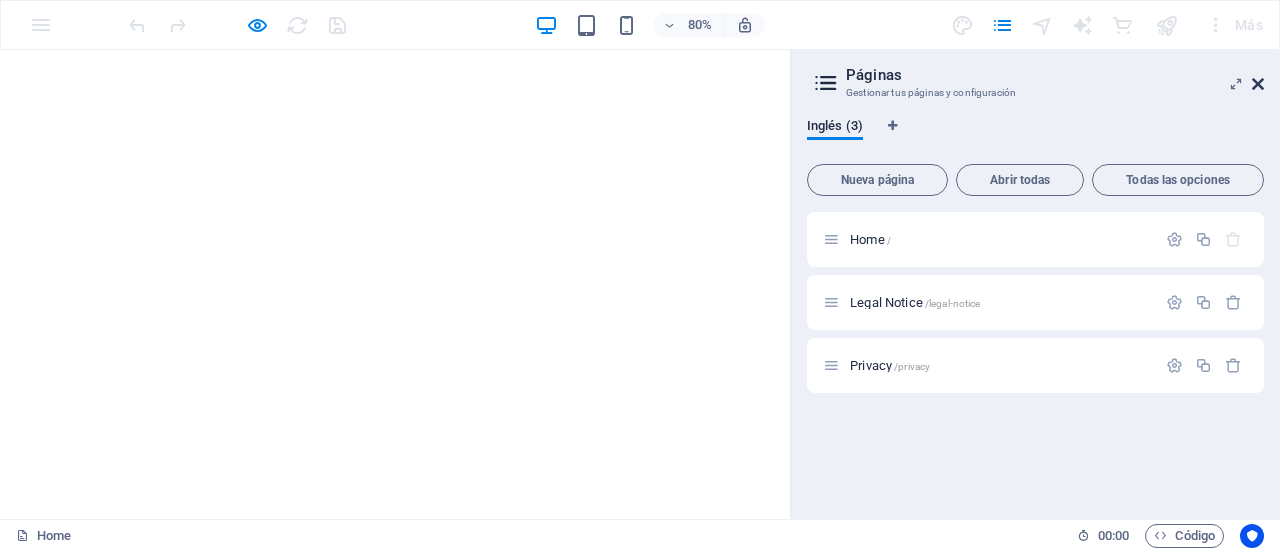 click at bounding box center (1258, 84) 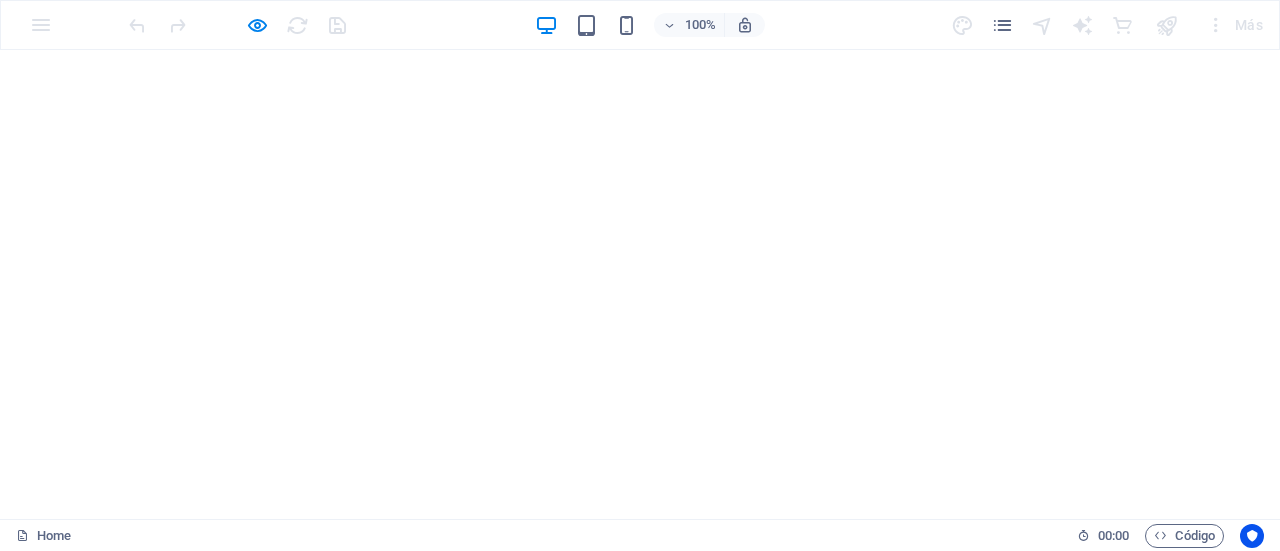 scroll, scrollTop: 0, scrollLeft: 0, axis: both 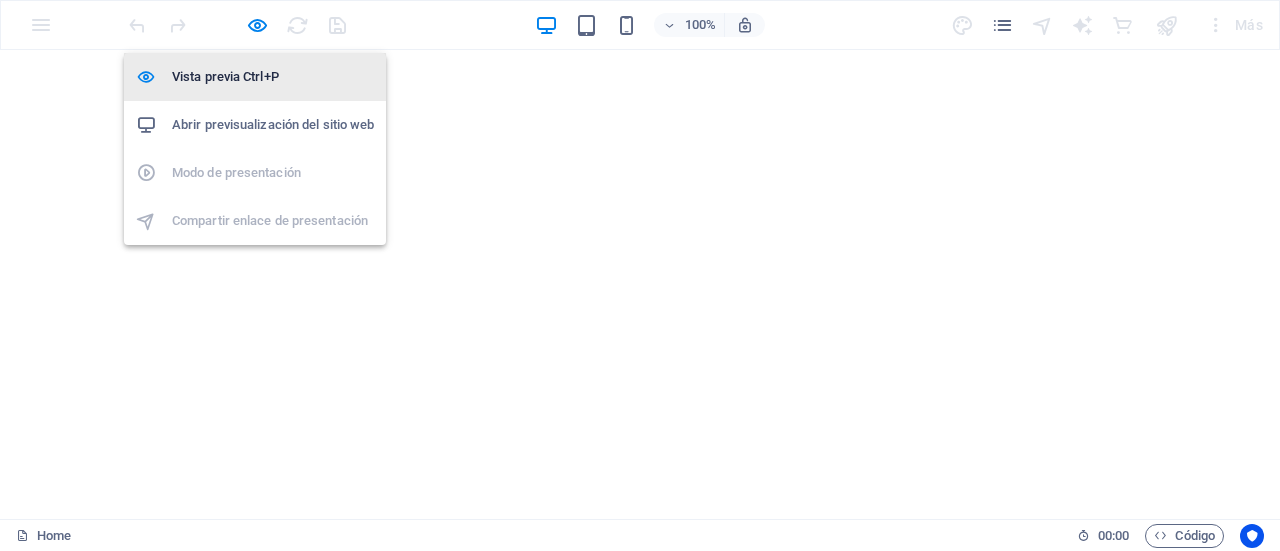click on "Vista previa Ctrl+P" at bounding box center (273, 77) 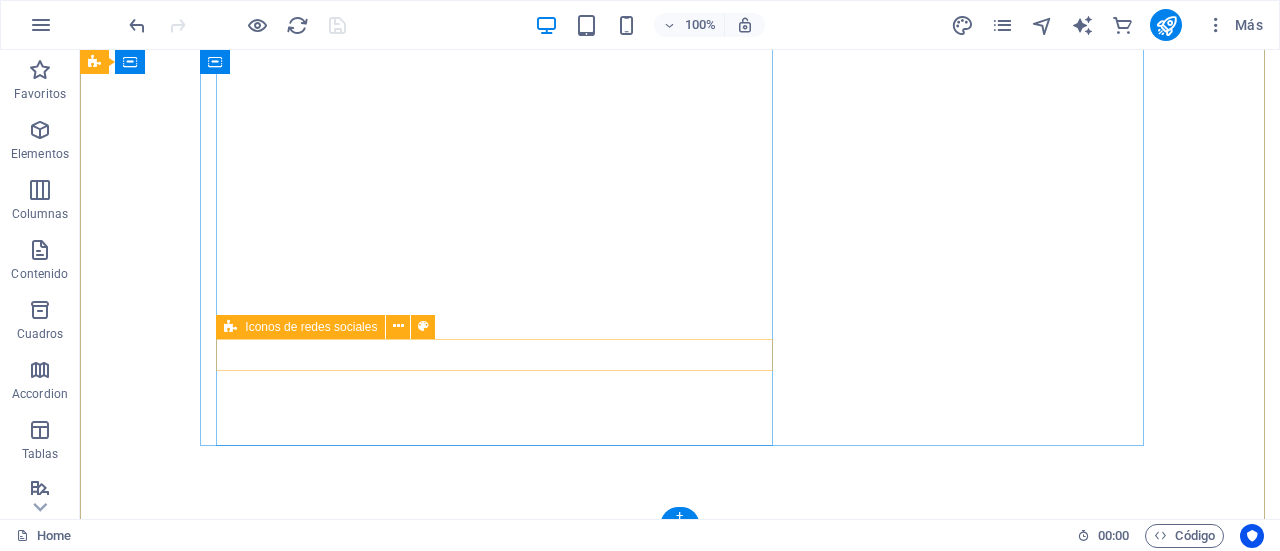 scroll, scrollTop: 384, scrollLeft: 0, axis: vertical 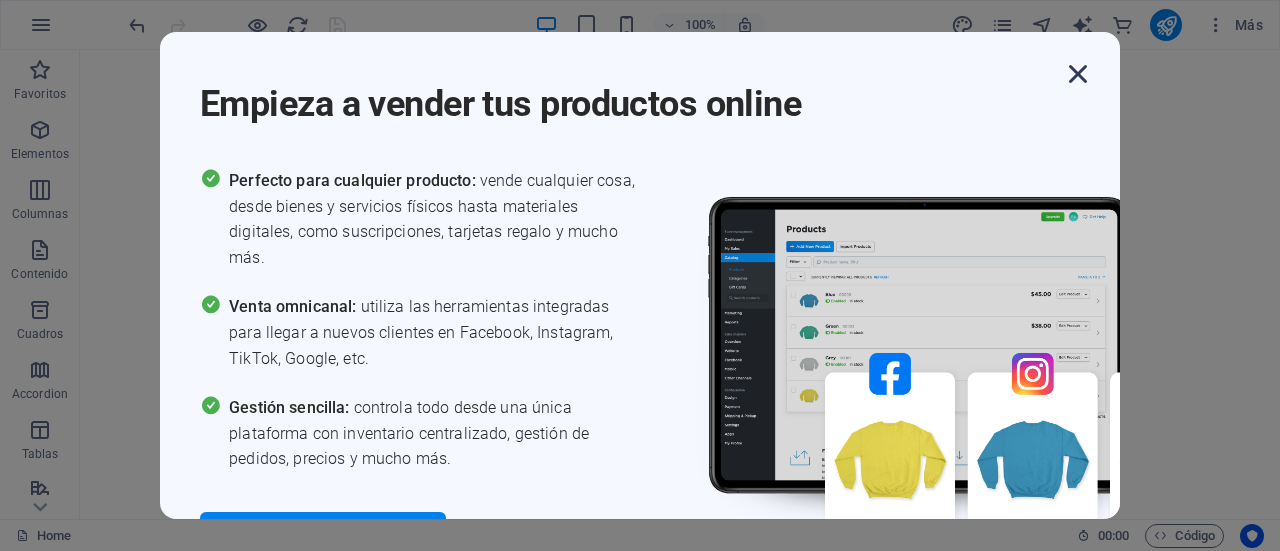 click at bounding box center [1078, 74] 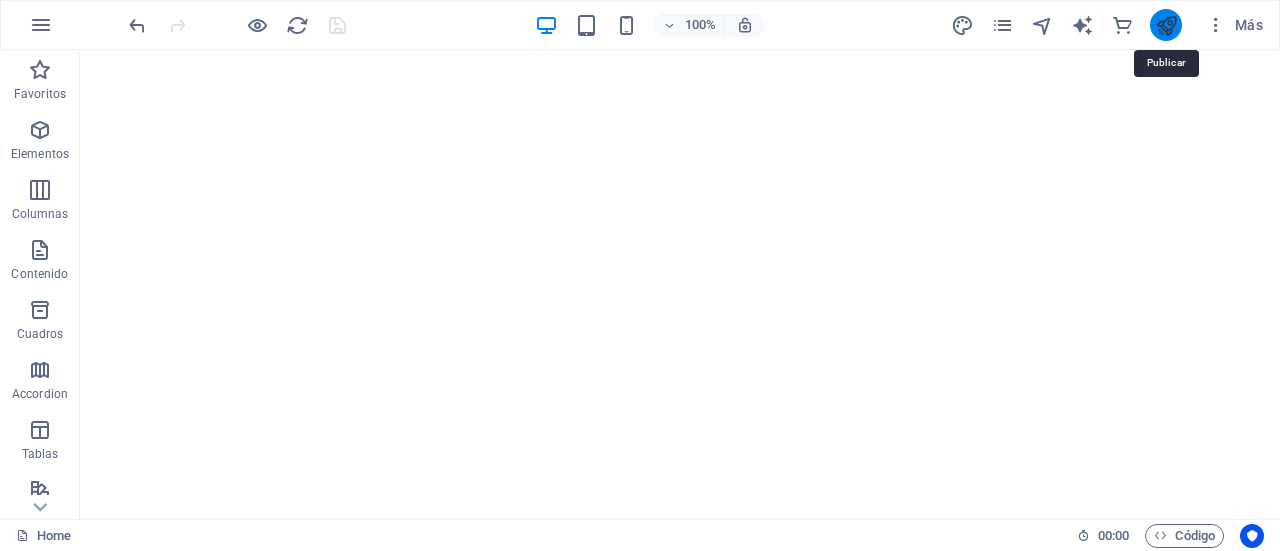 click at bounding box center [1166, 25] 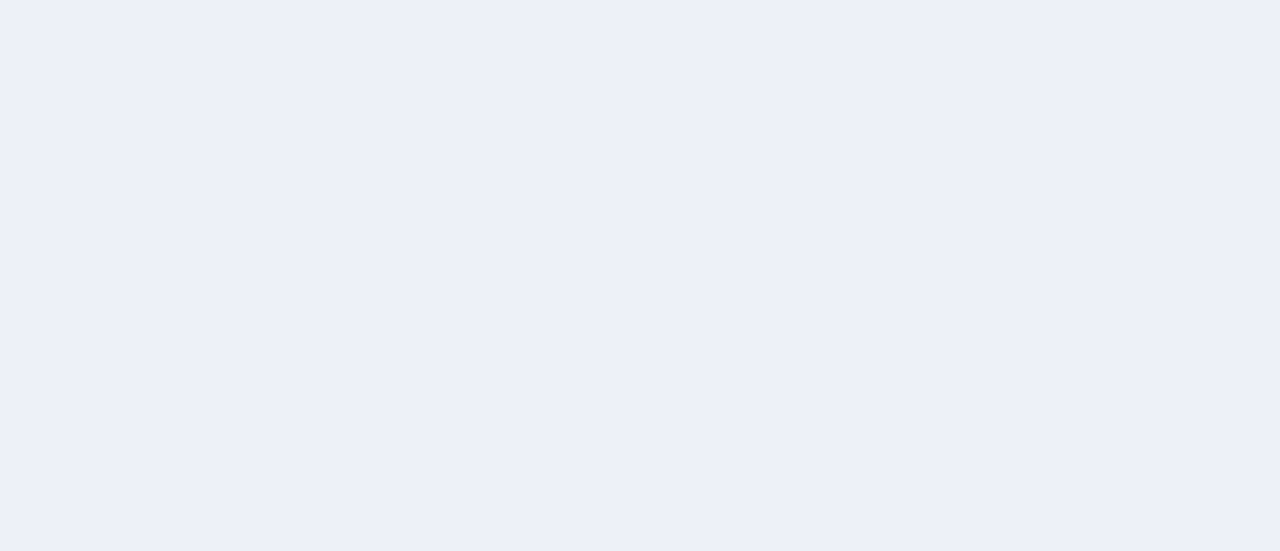 scroll, scrollTop: 0, scrollLeft: 0, axis: both 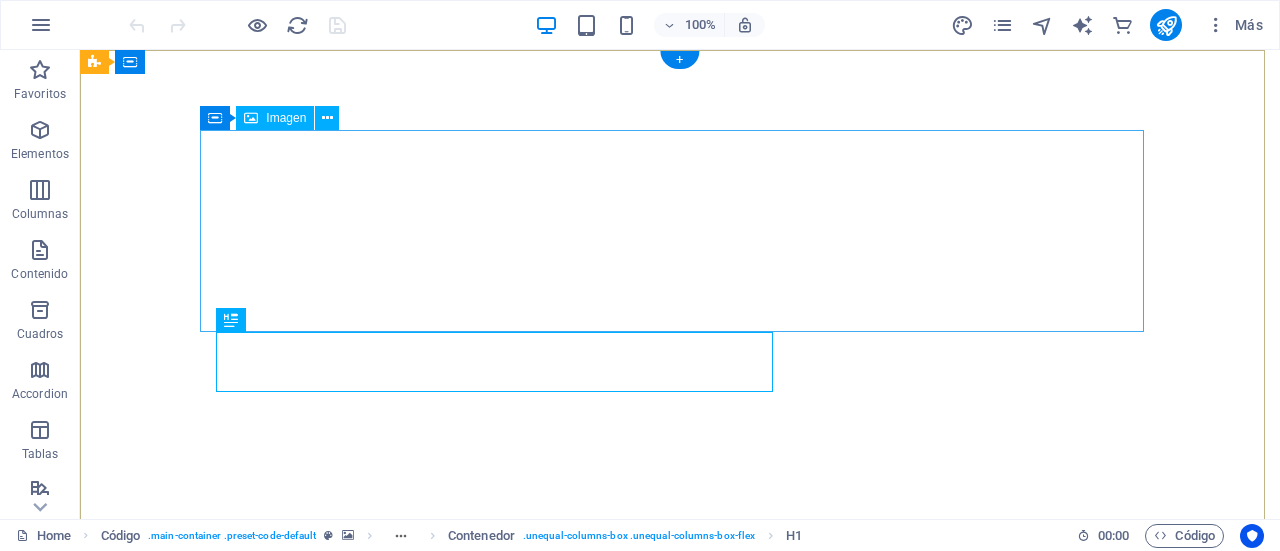 click at bounding box center [680, 1015] 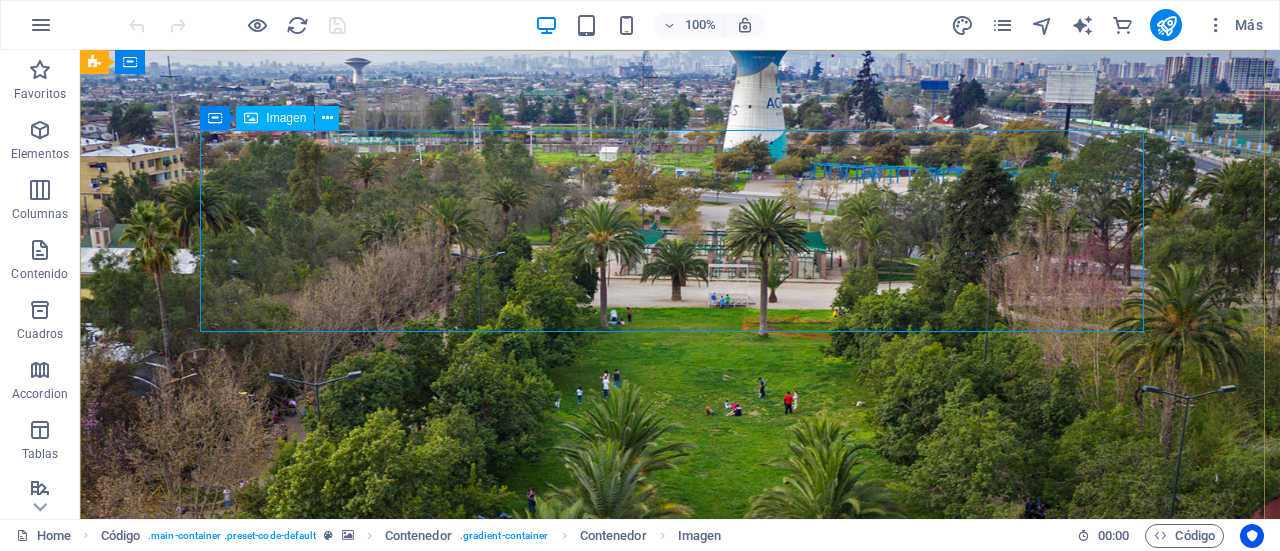 click on "Imagen" at bounding box center [286, 118] 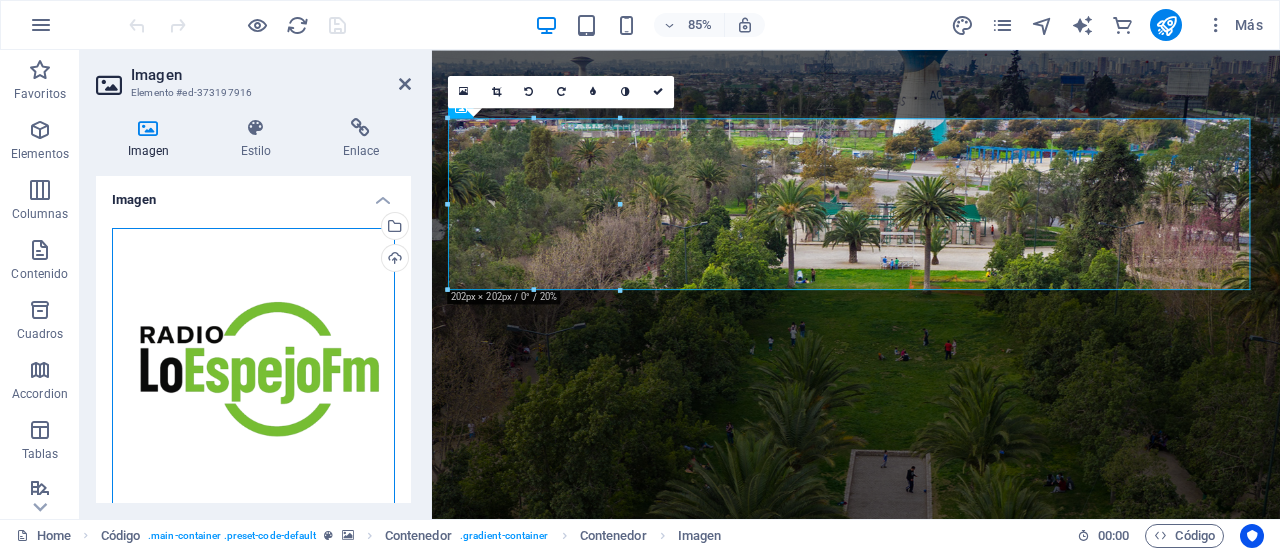 click on "Arrastra archivos aquí, haz clic para escoger archivos o  selecciona archivos de Archivos o de nuestra galería gratuita de fotos y vídeos" at bounding box center (253, 369) 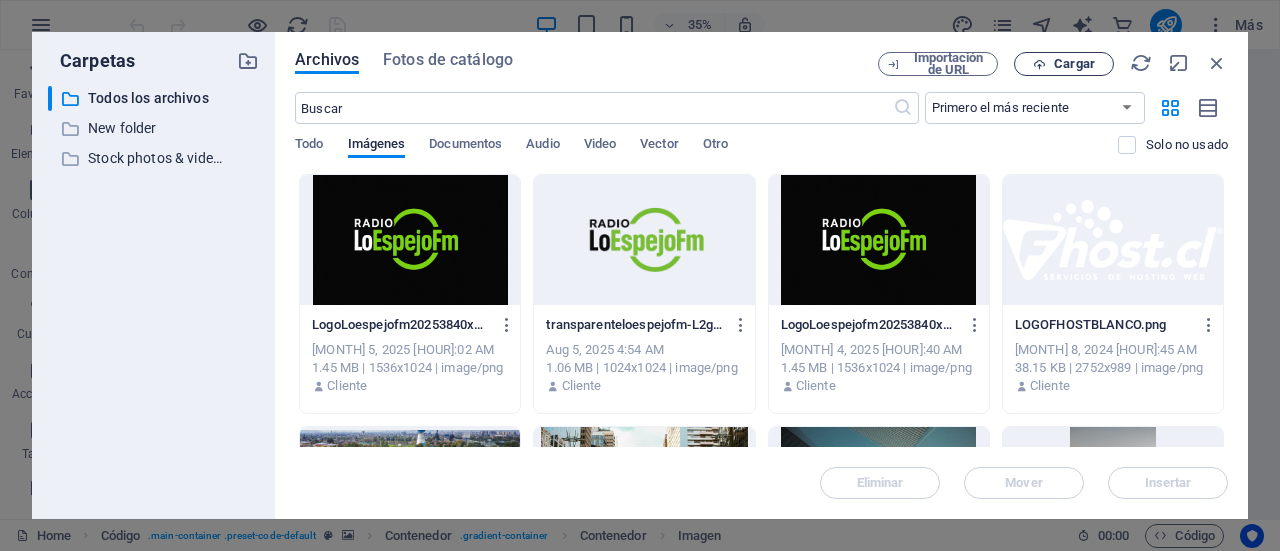 click on "Cargar" at bounding box center (1074, 64) 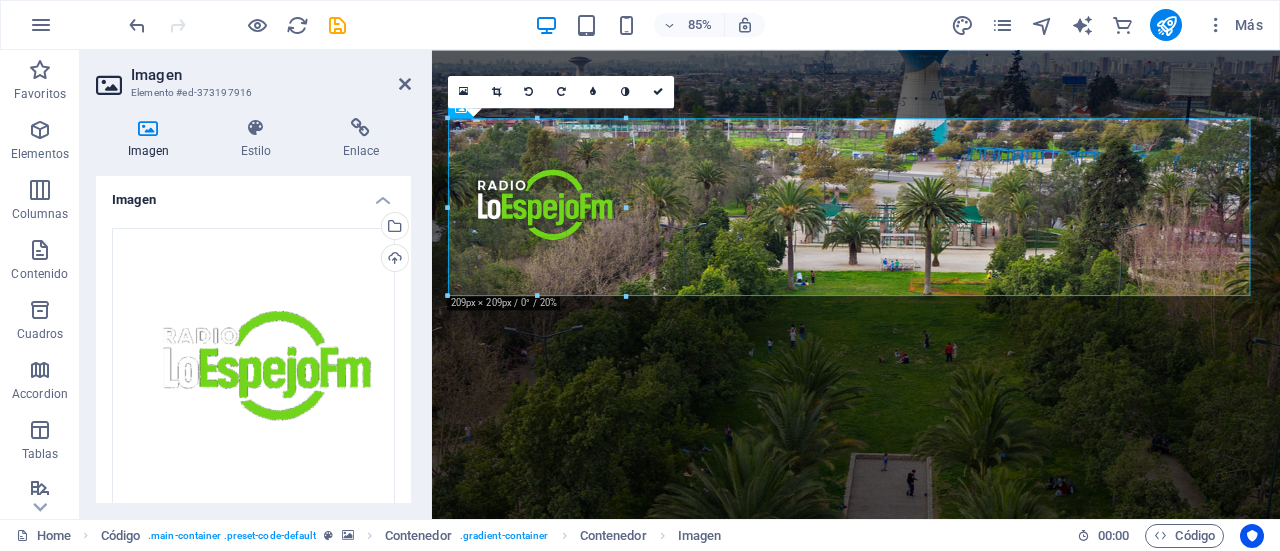 type on "209" 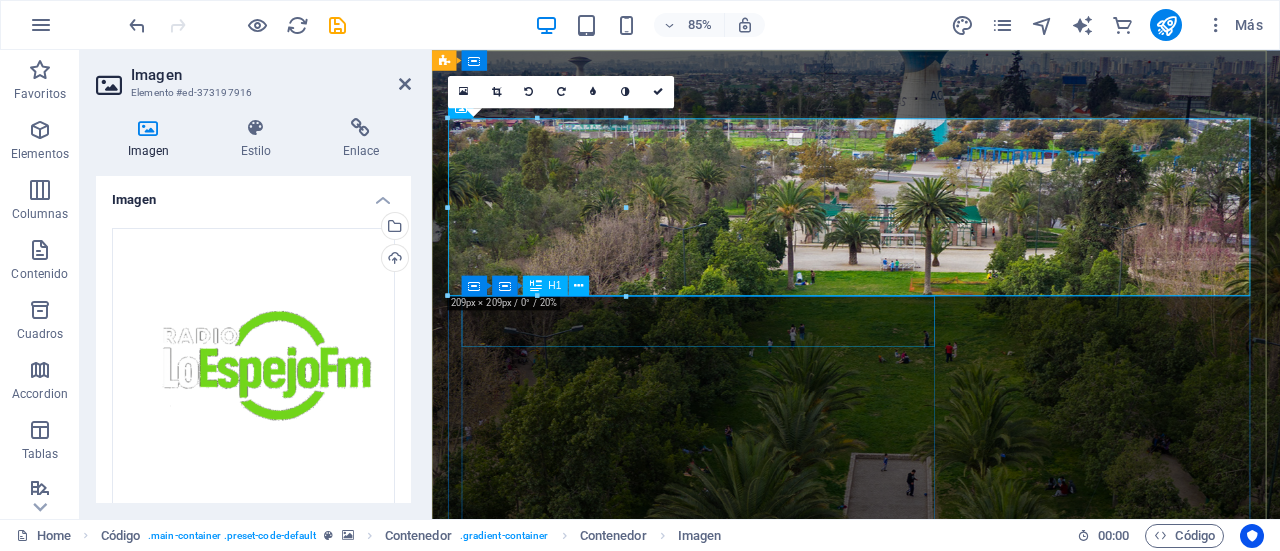 click on "PROXIMAMENTE!!" at bounding box center [931, 1230] 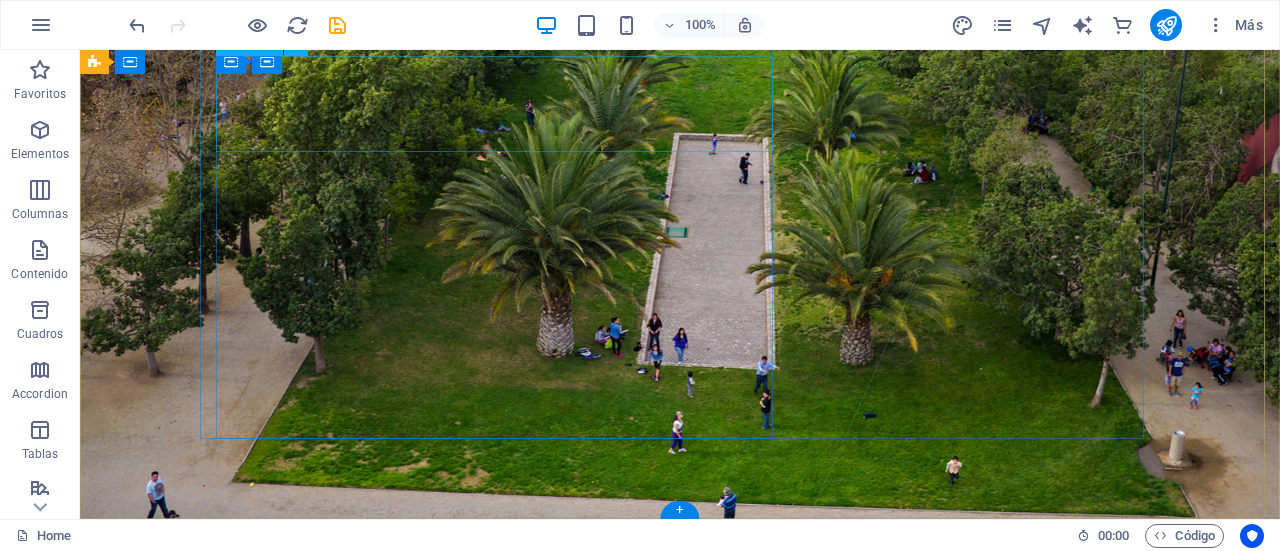 scroll, scrollTop: 58, scrollLeft: 0, axis: vertical 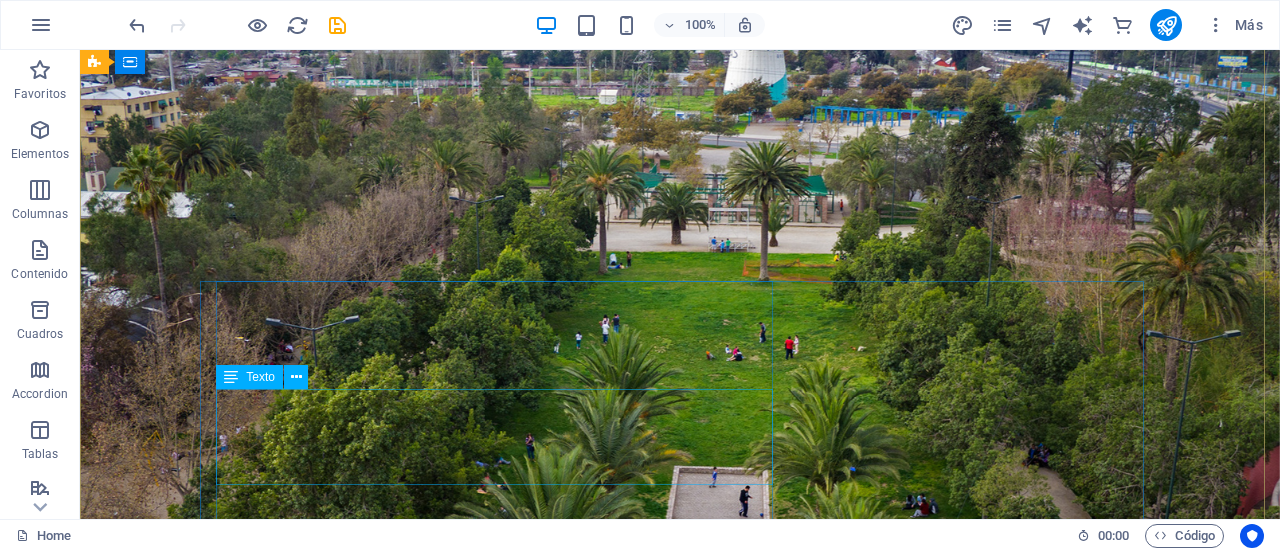 click on "SOMOS LO ESPEJO FM Y PRONTO VOLVEREMOS CON TODO, TUS PROGRAMAS FAVORITOS EN VIVO, PORTAL DE NOTICIAS Y MUCHO MAS, SOMOS LA ALTERNATIVA EN EL DIAL DE LA COMUNA DE LO ESPEJO" at bounding box center (680, 1274) 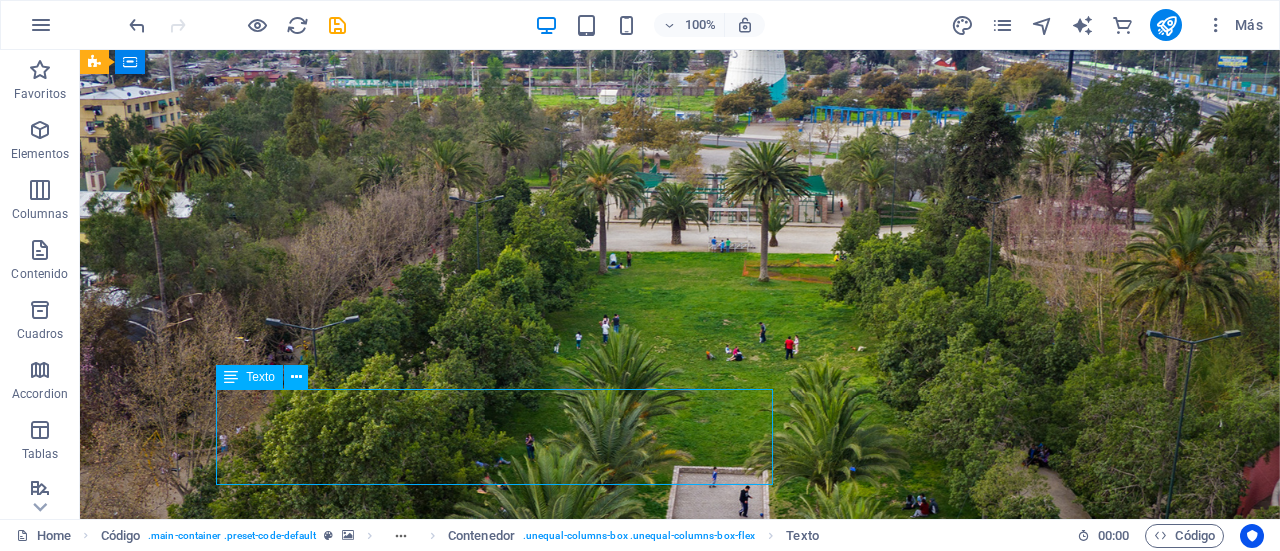 click on "SOMOS LO ESPEJO FM Y PRONTO VOLVEREMOS CON TODO, TUS PROGRAMAS FAVORITOS EN VIVO, PORTAL DE NOTICIAS Y MUCHO MAS, SOMOS LA ALTERNATIVA EN EL DIAL DE LA COMUNA DE LO ESPEJO" at bounding box center (680, 1274) 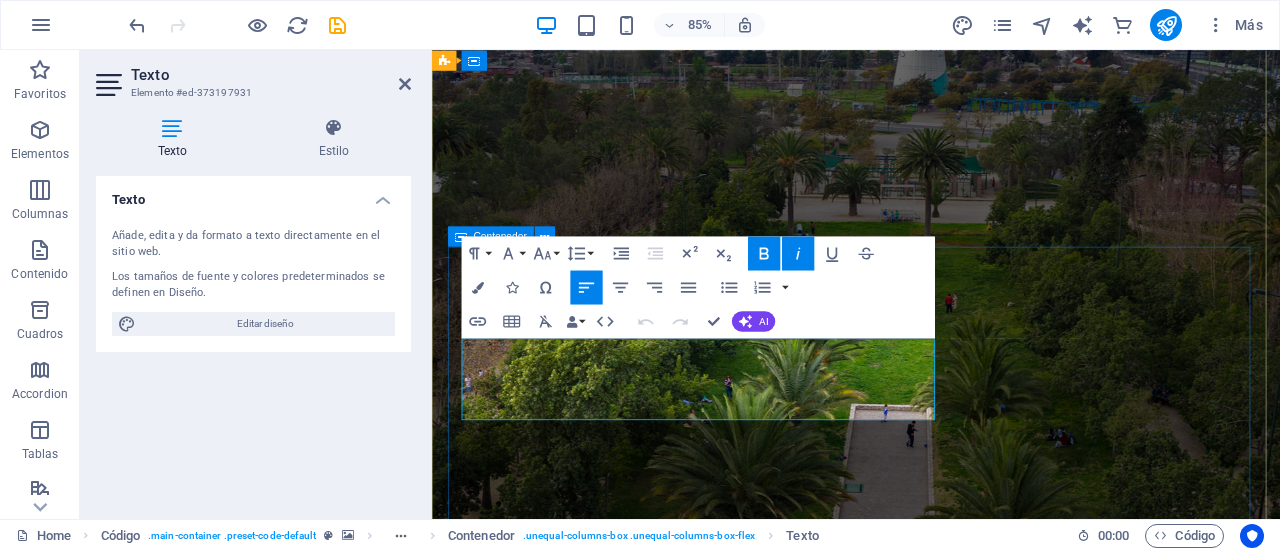 drag, startPoint x: 554, startPoint y: 466, endPoint x: 463, endPoint y: 378, distance: 126.58989 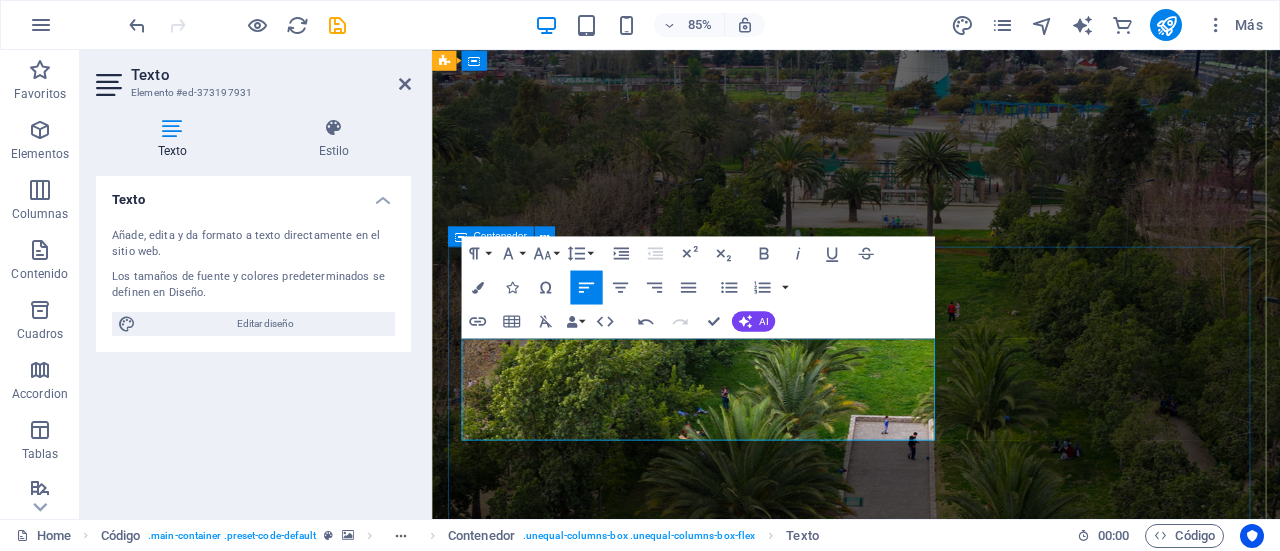 click on "PROXIMAMENTE!! 🎙️  ¡Somos Lo Espejo FM y muy pronto estaremos de regreso con todo! Prepárate para disfrutar nuevamente de  tus programas favoritos en vivo , un  portal de noticias actualizado  y mucho más contenido pensado para ti. 💚 Somos  la alternativa en el dial  de la comuna de  Lo Espejo . ¡Volvemos recargados!
POTENCIADO POR:" at bounding box center (931, 1424) 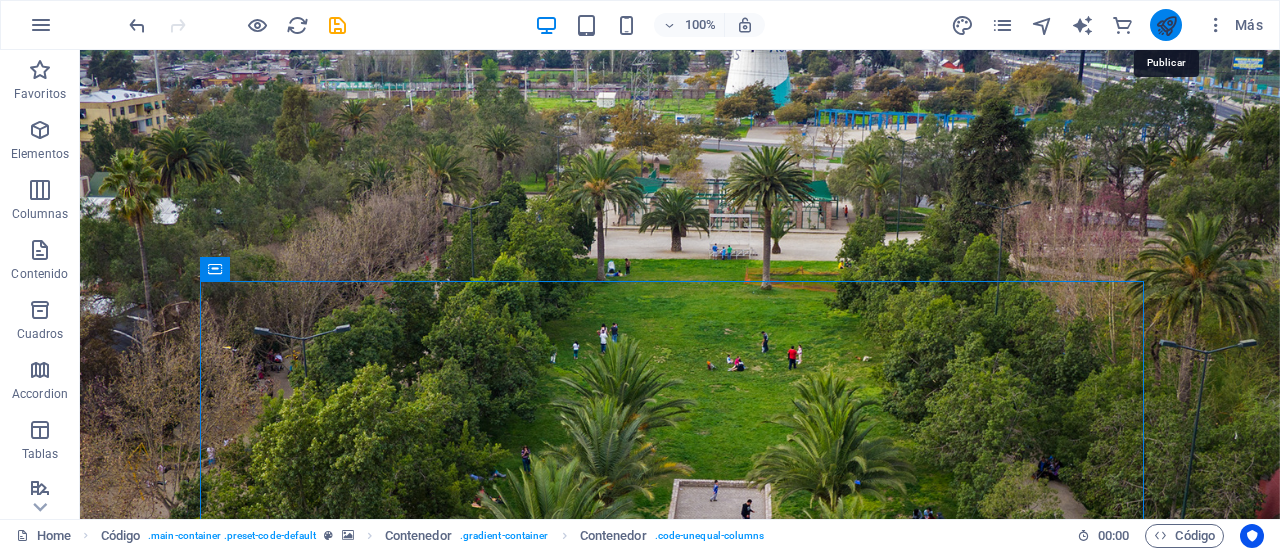 click at bounding box center [1166, 25] 